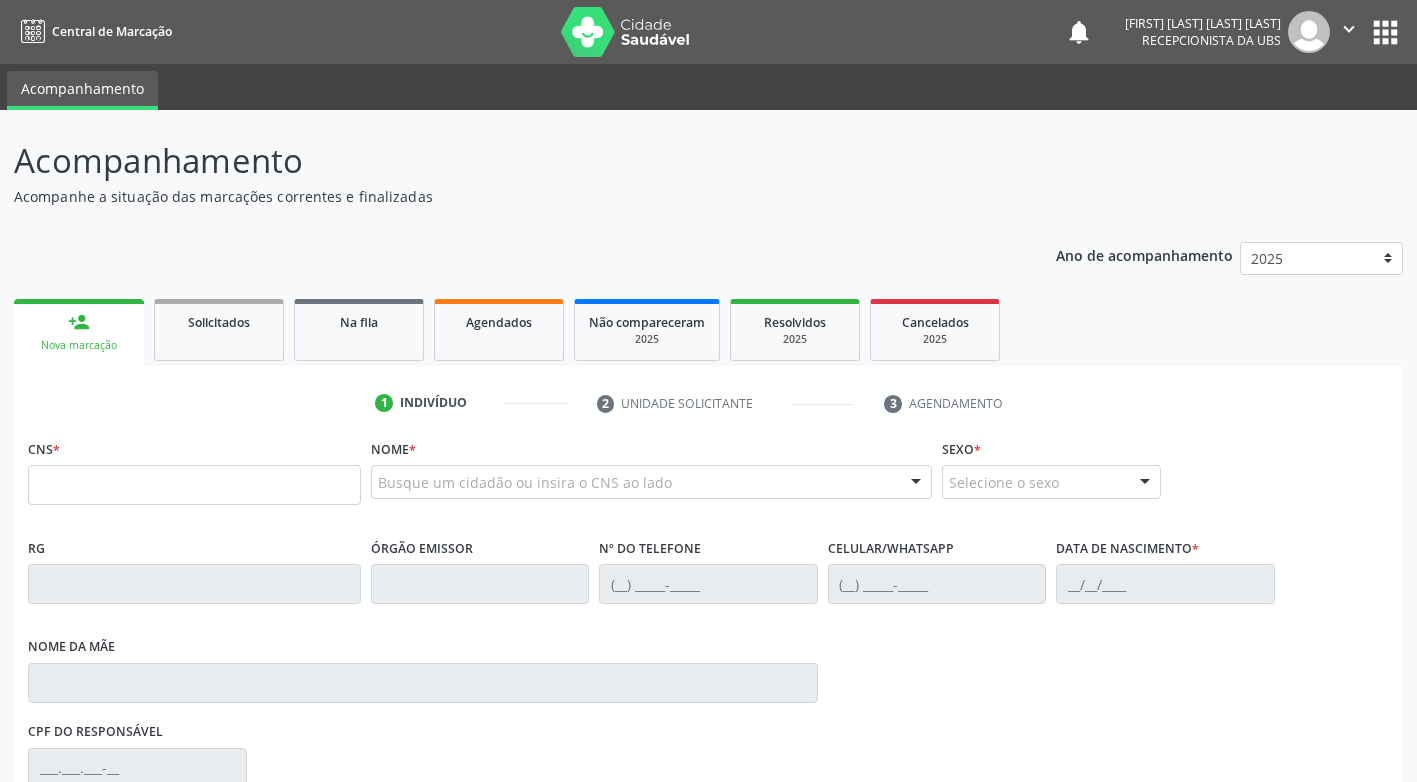 scroll, scrollTop: 0, scrollLeft: 0, axis: both 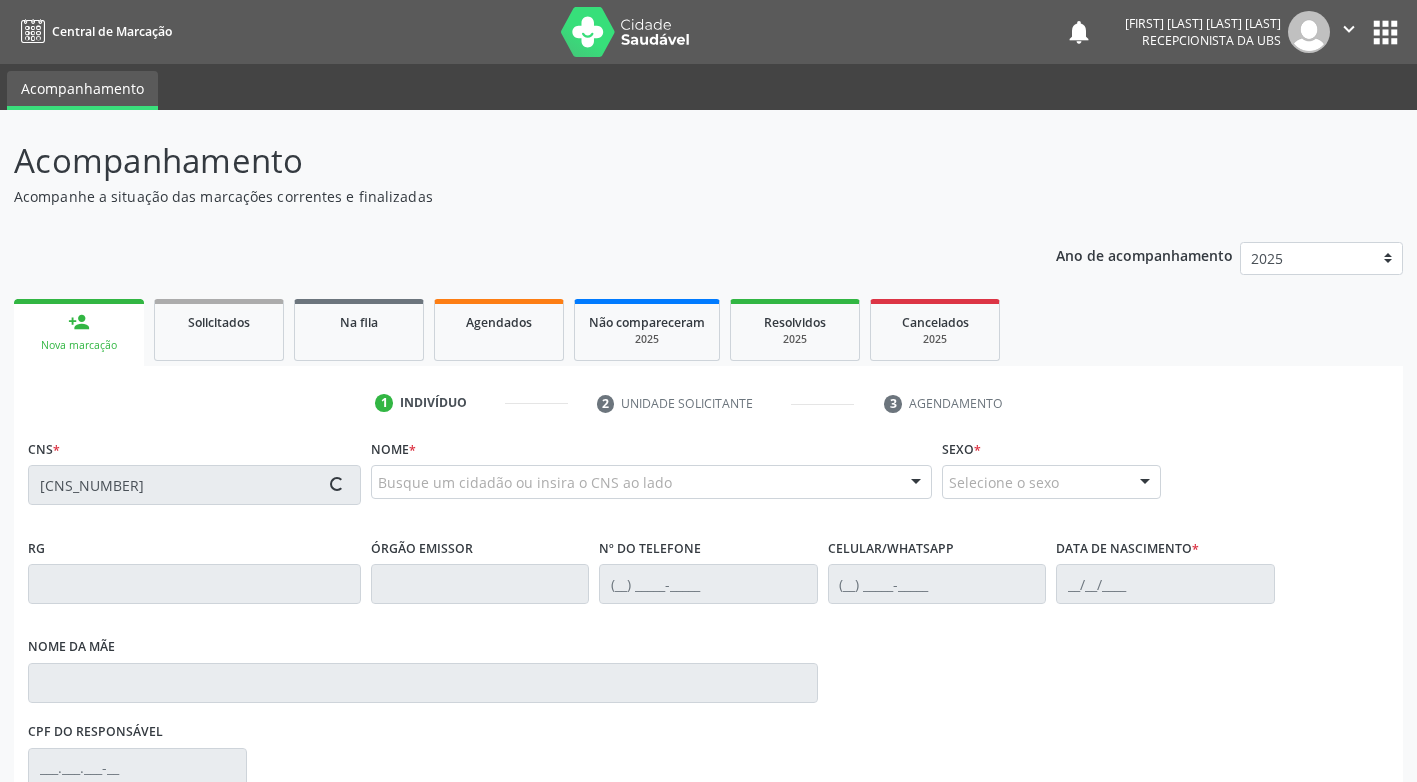 type on "[CNS_NUMBER]" 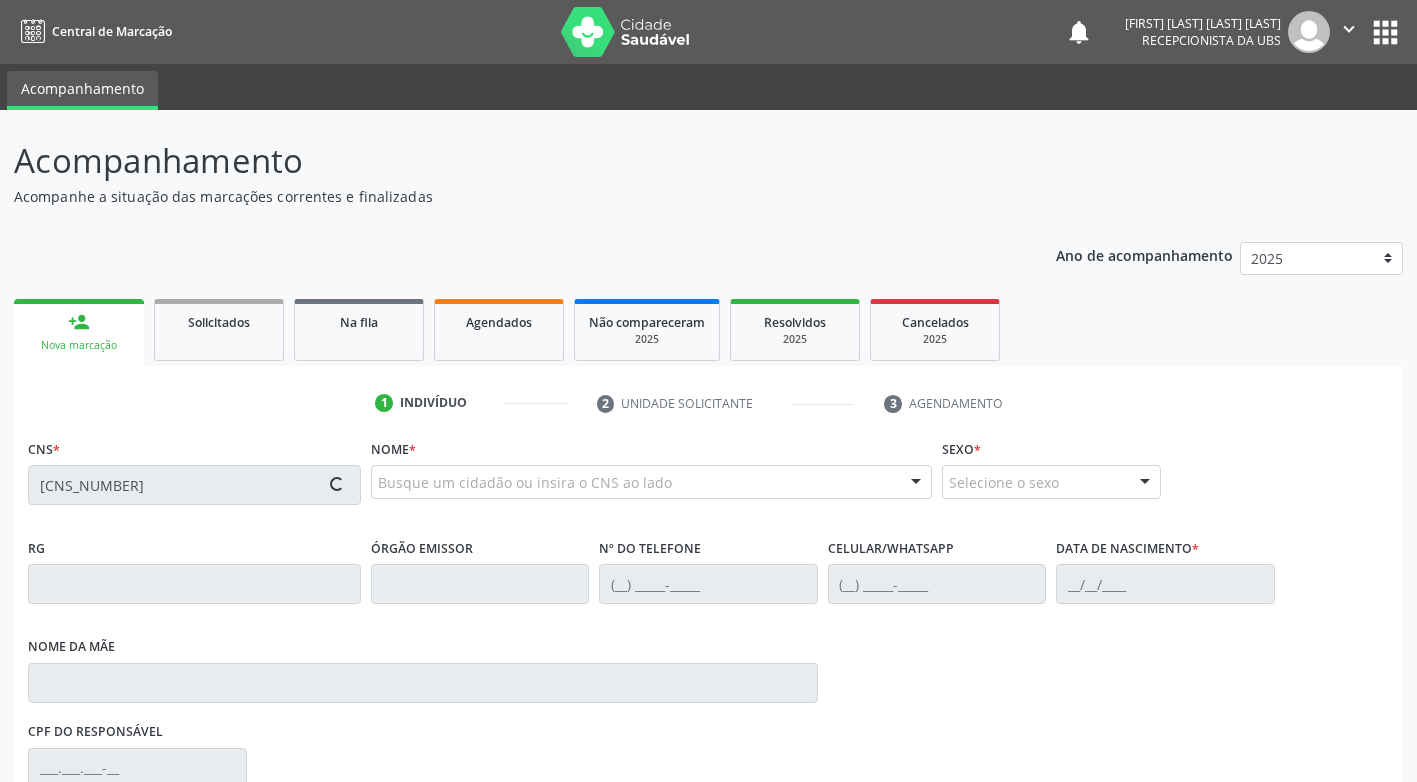 type 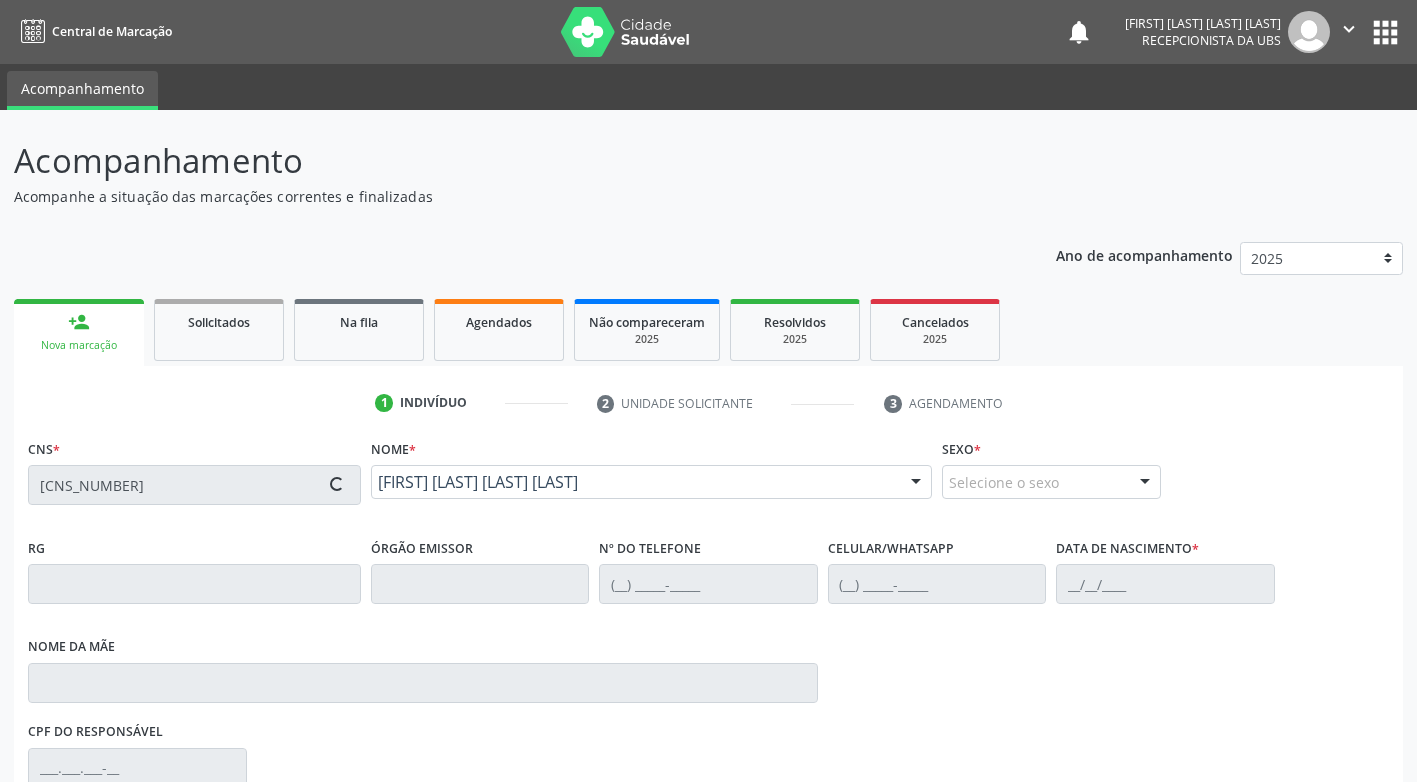 type on "([PHONE_AREA]) [PHONE]" 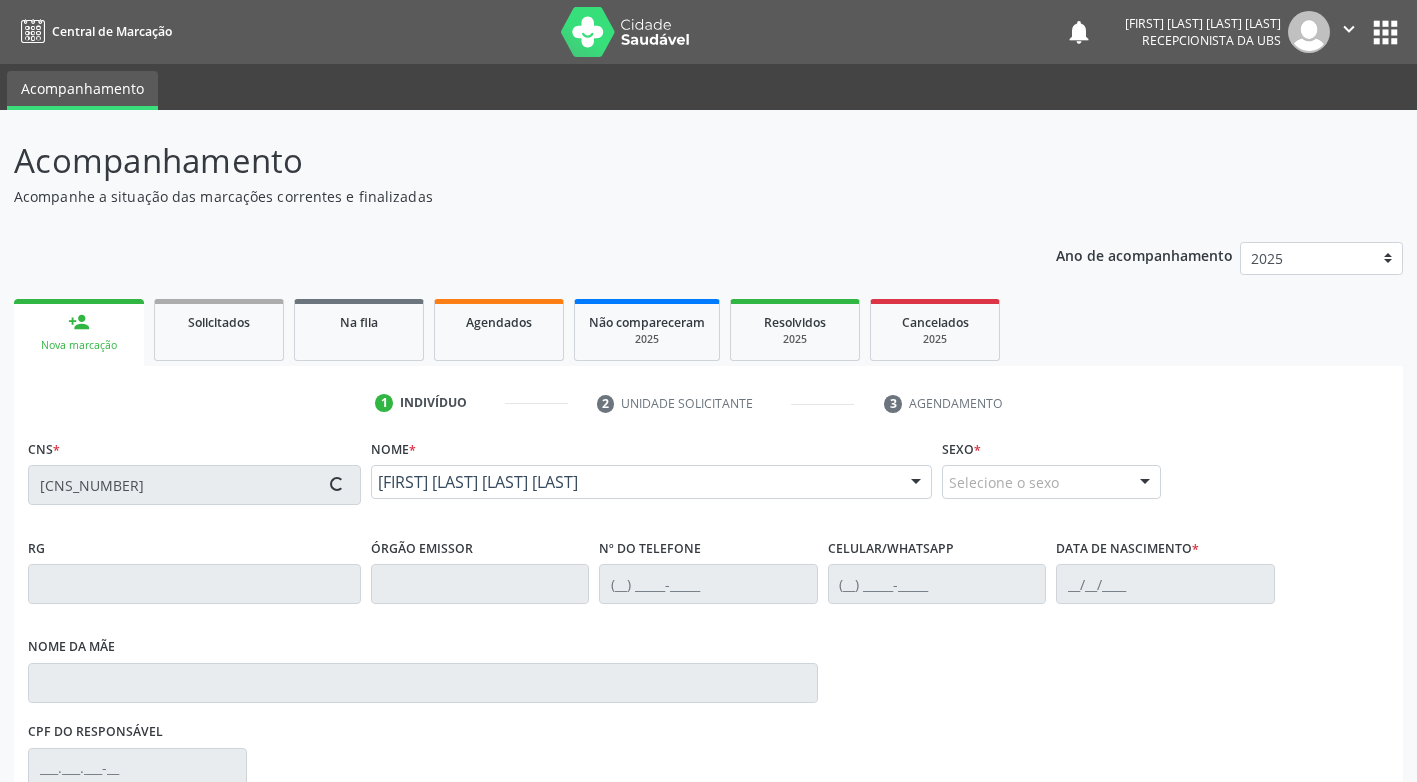 type on "[DATE]" 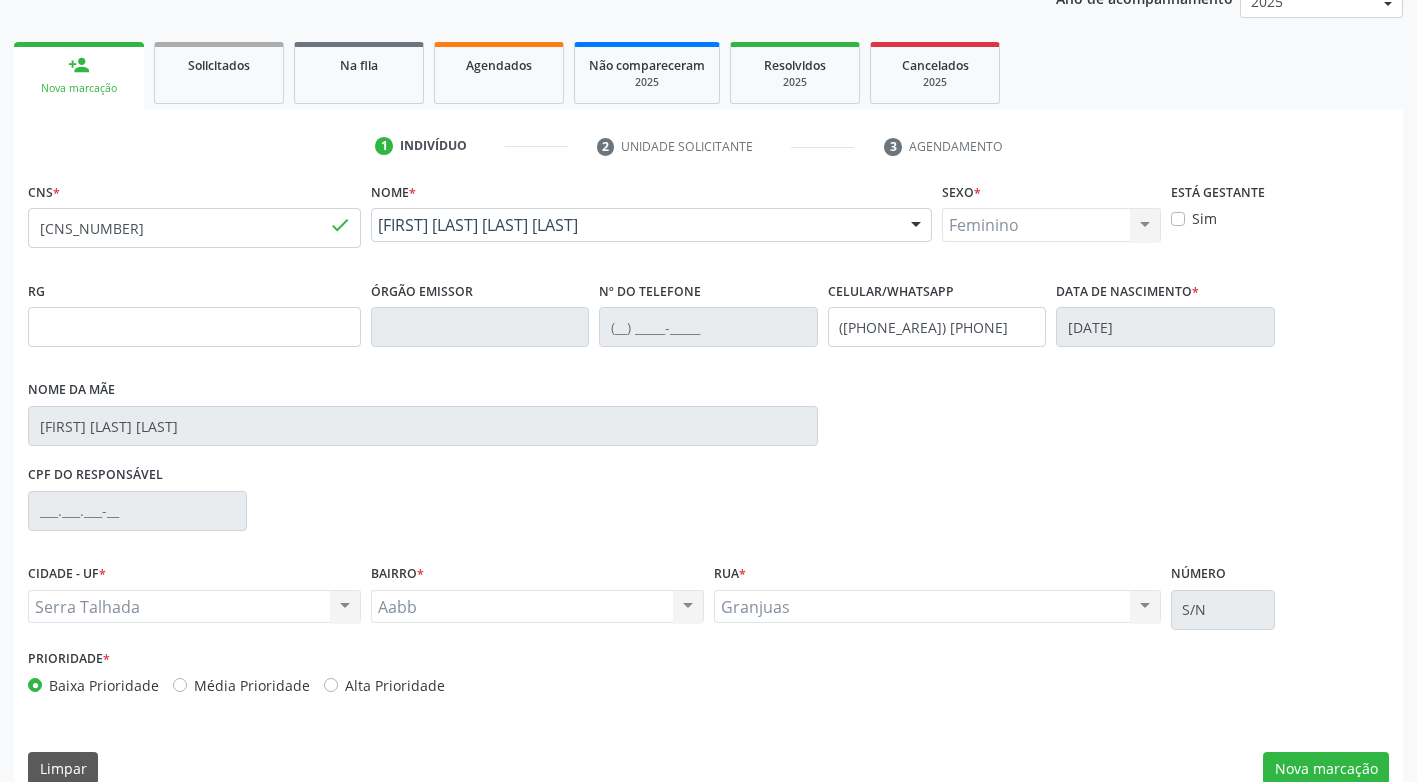 scroll, scrollTop: 288, scrollLeft: 0, axis: vertical 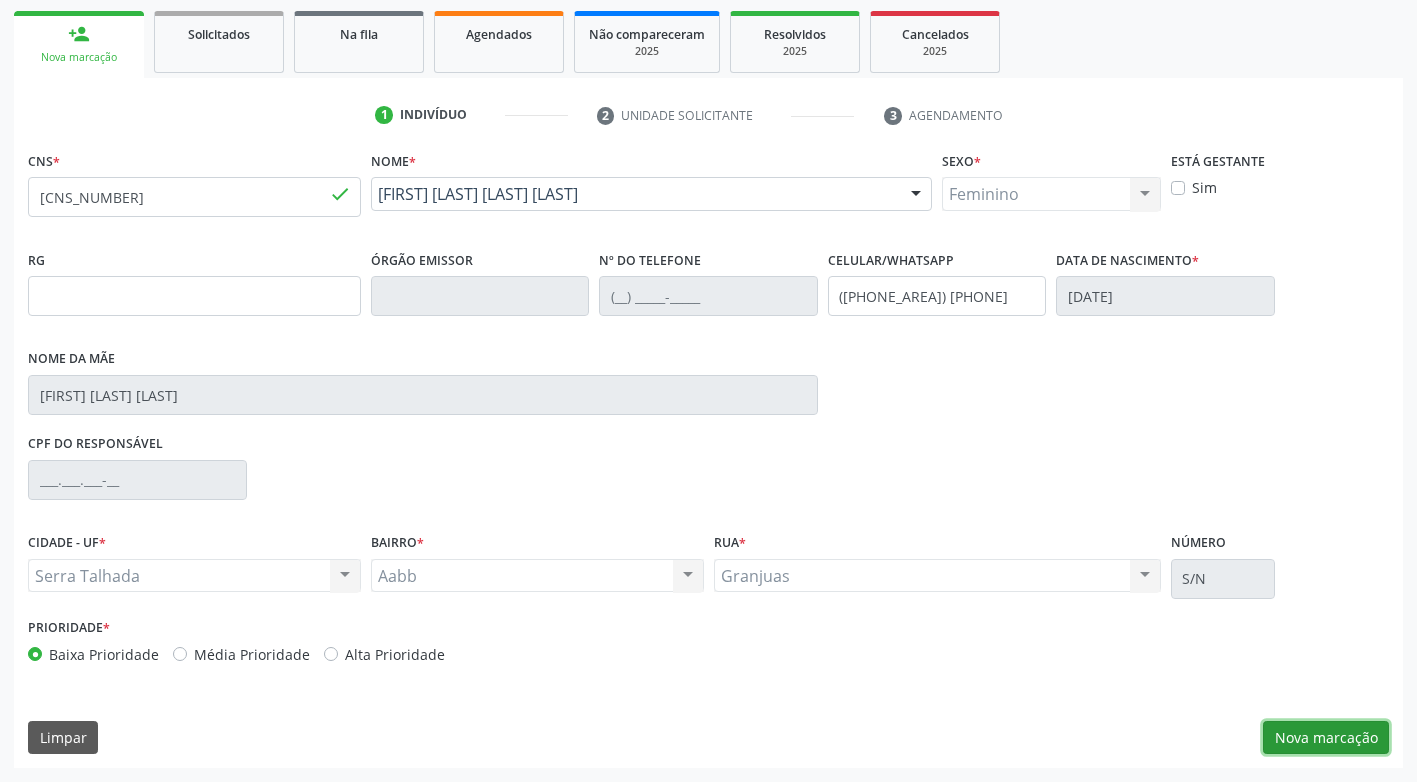 click on "Nova marcação" at bounding box center (1326, 738) 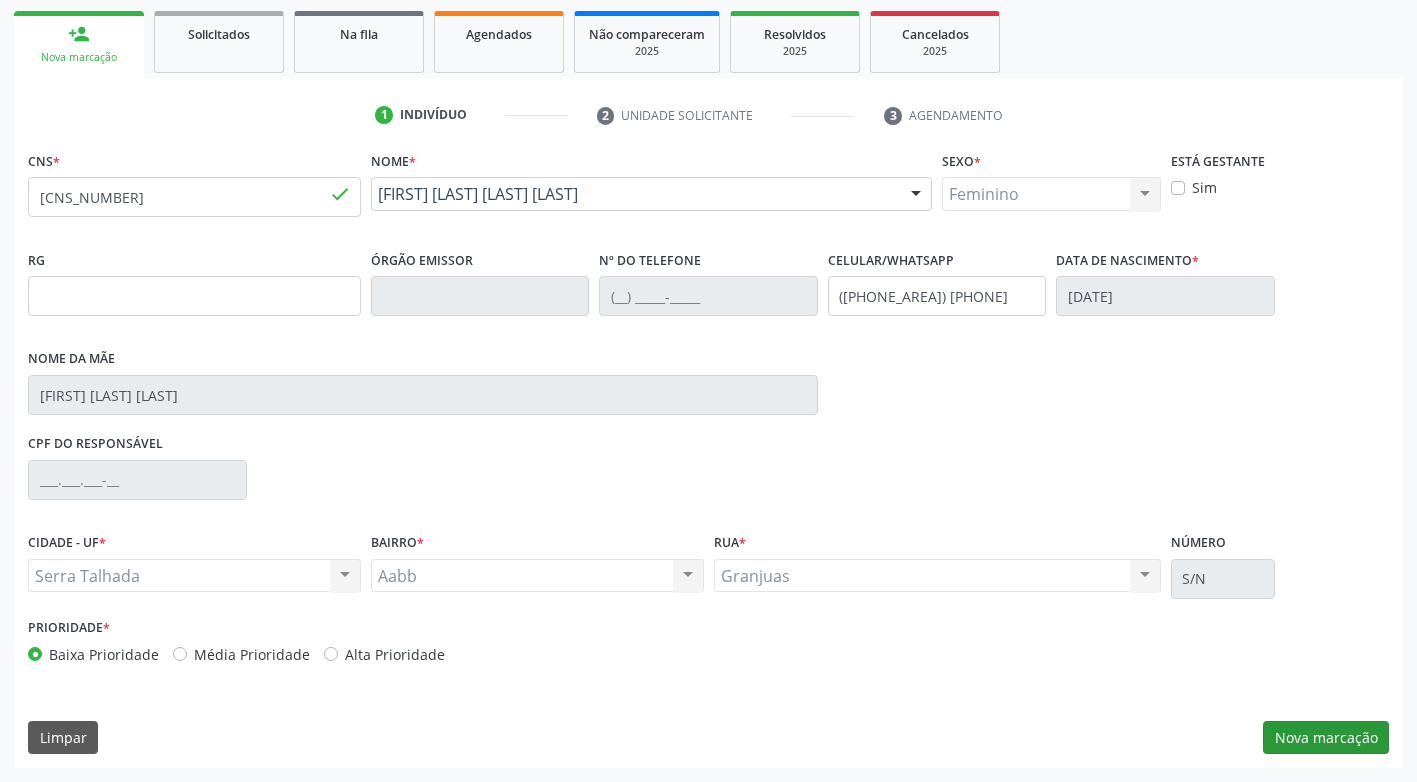 scroll, scrollTop: 124, scrollLeft: 0, axis: vertical 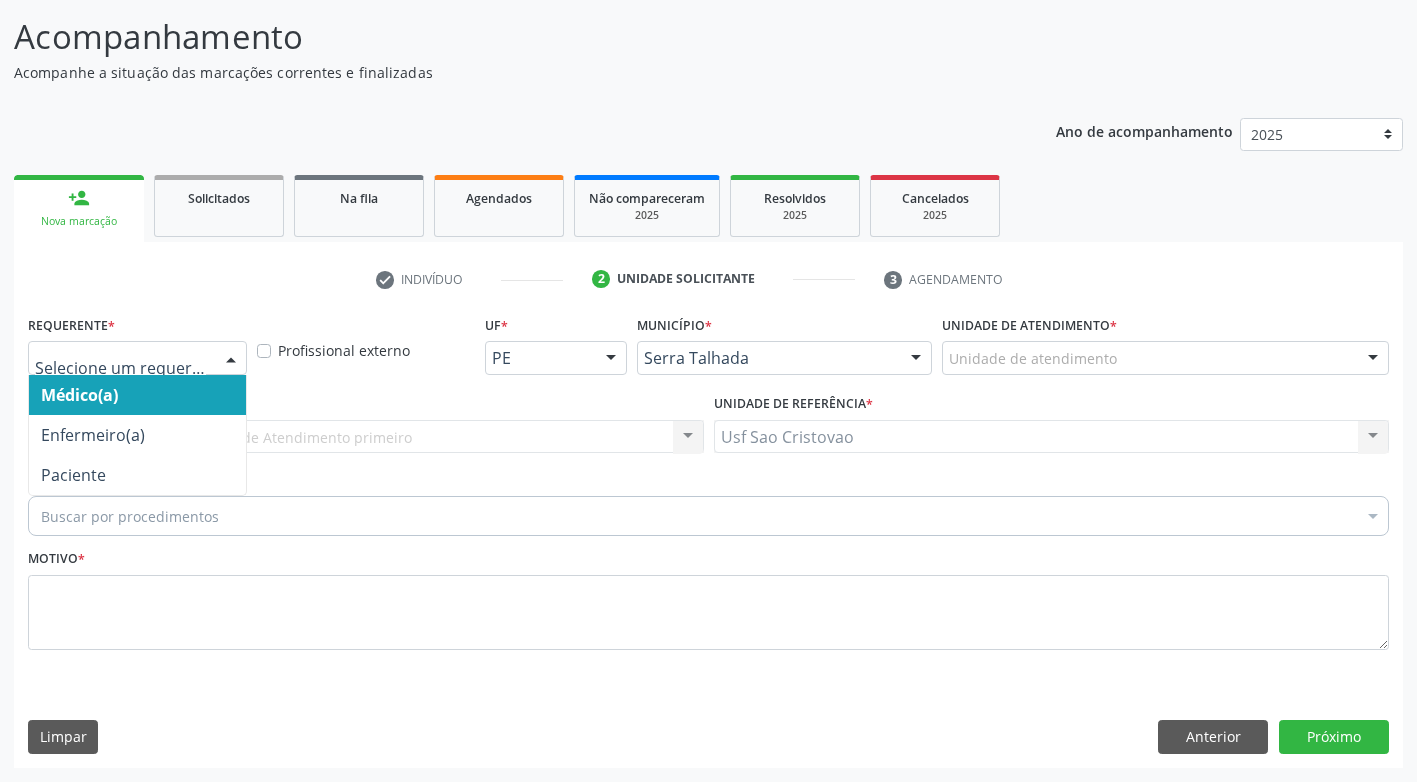 click at bounding box center [231, 359] 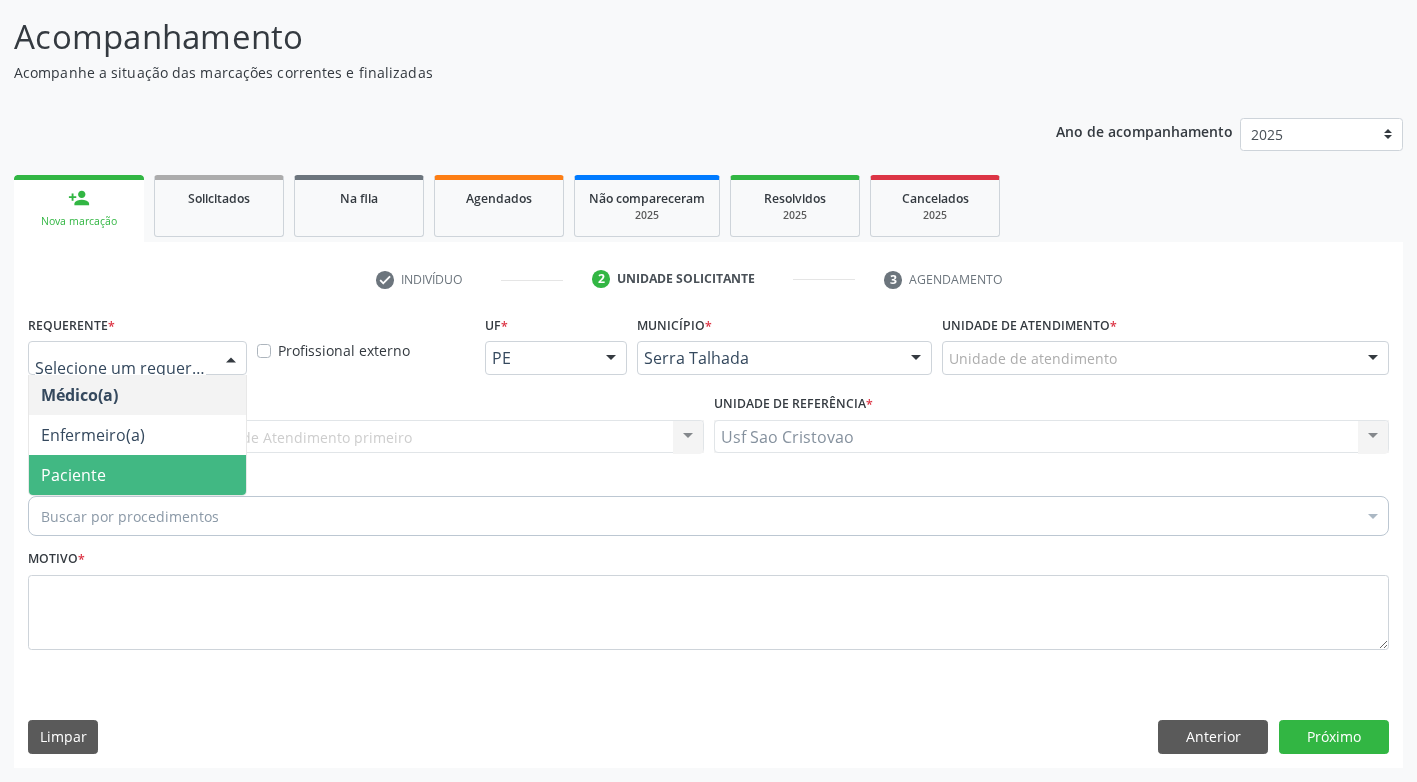 click on "Paciente" at bounding box center [137, 475] 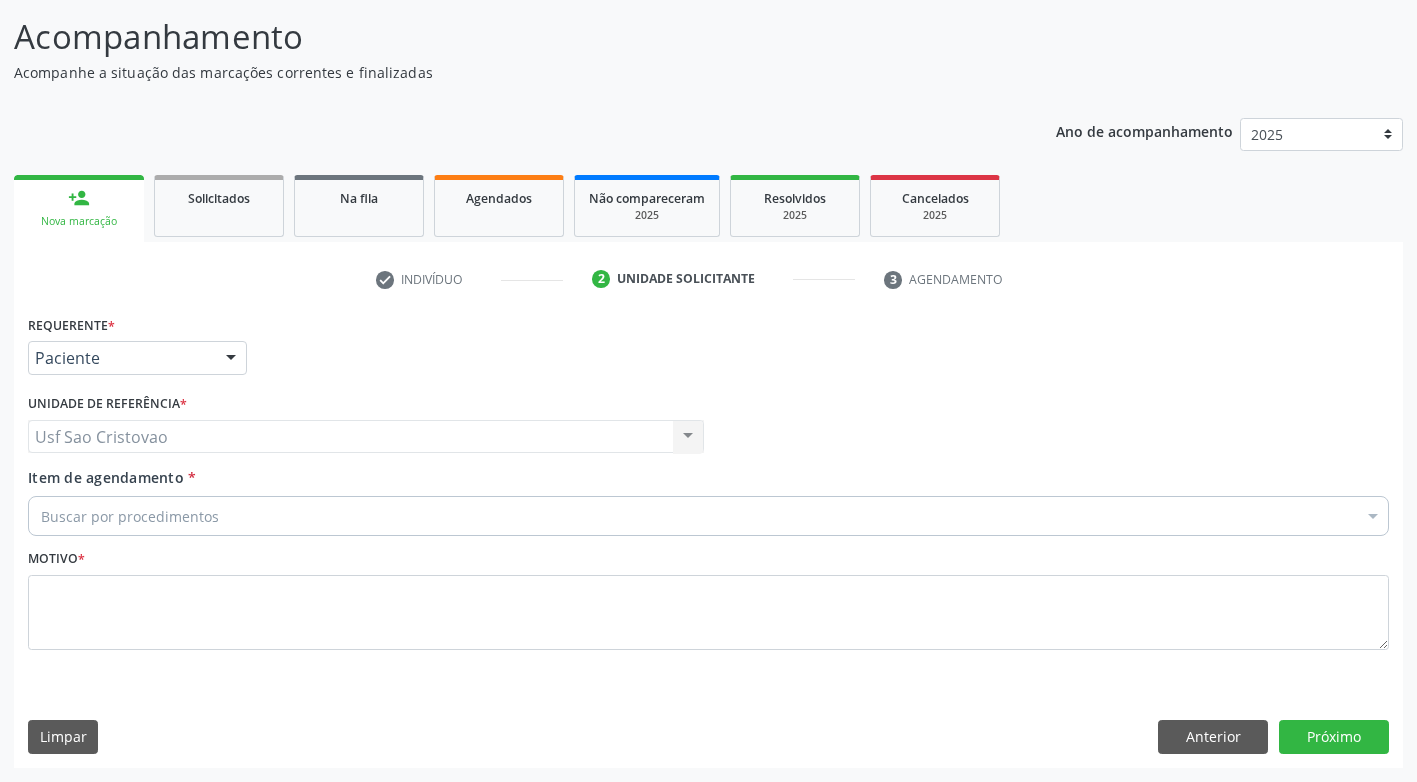 click on "Buscar por procedimentos" at bounding box center [708, 516] 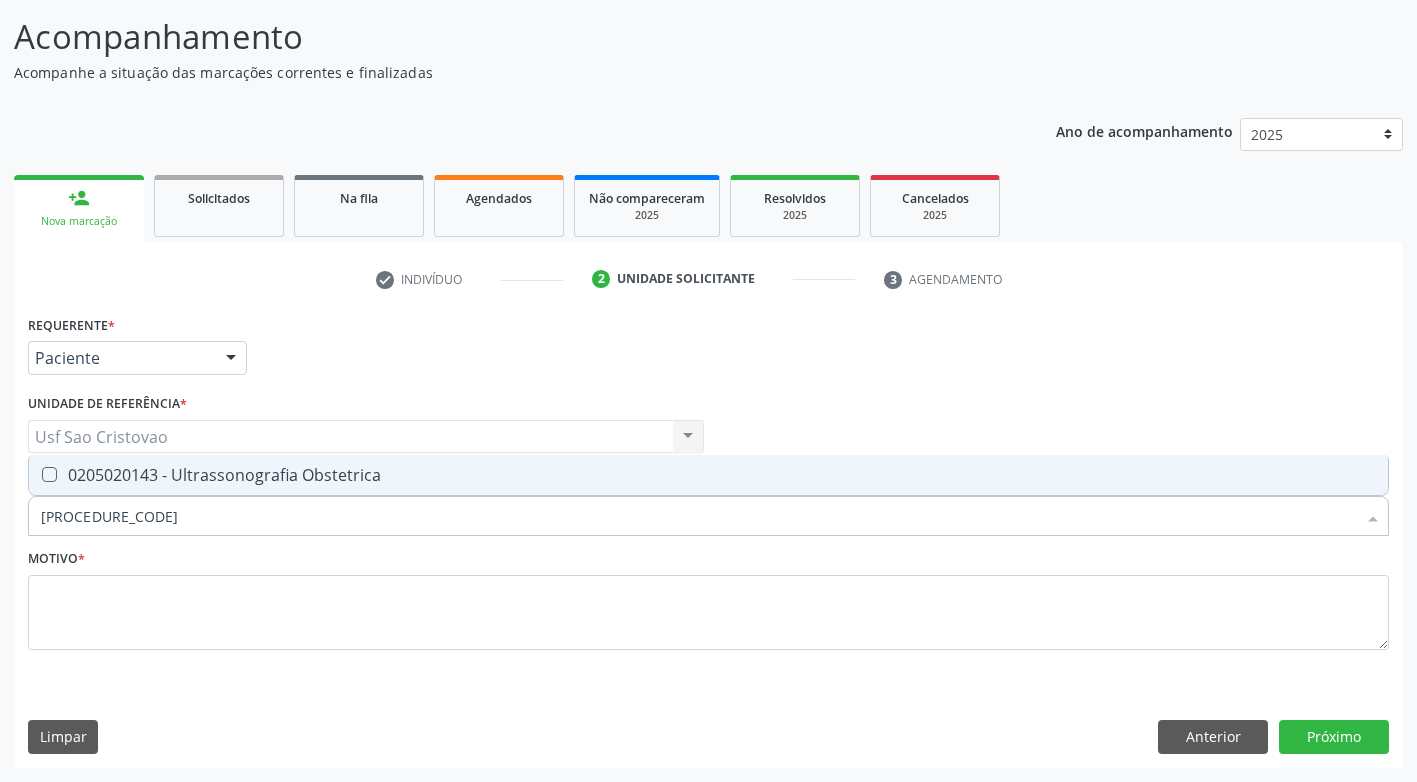 type on "[PROCEDURE_CODE]" 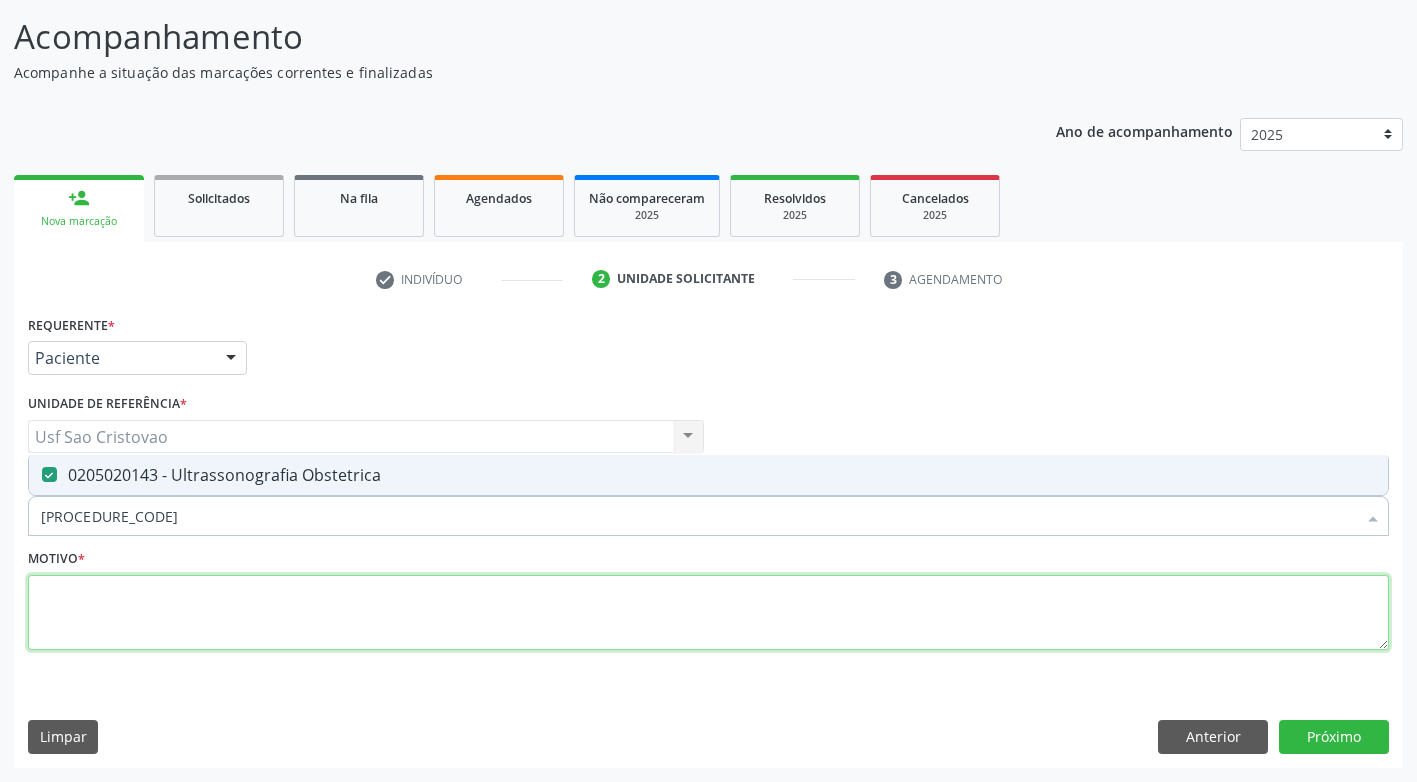 click at bounding box center (708, 613) 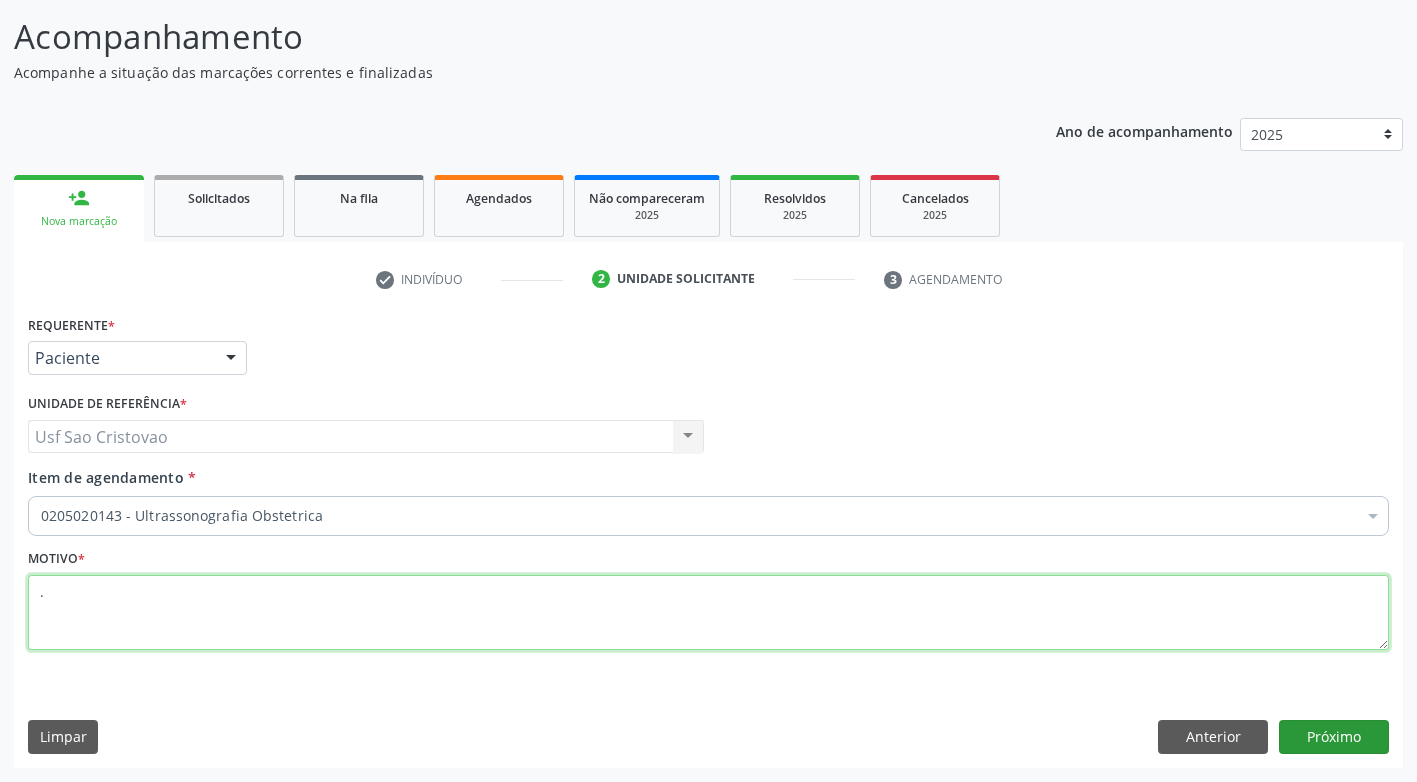 type on "." 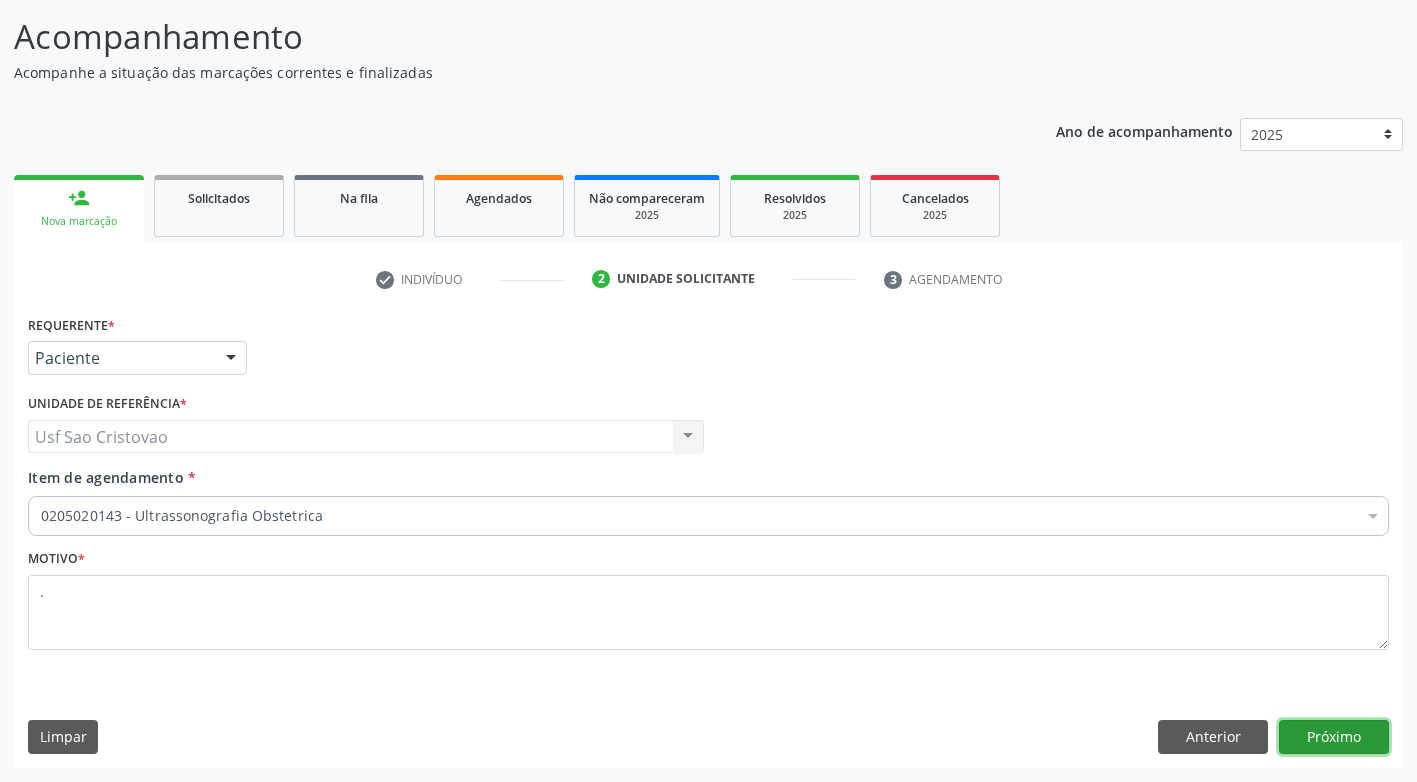 click on "Próximo" at bounding box center [1334, 737] 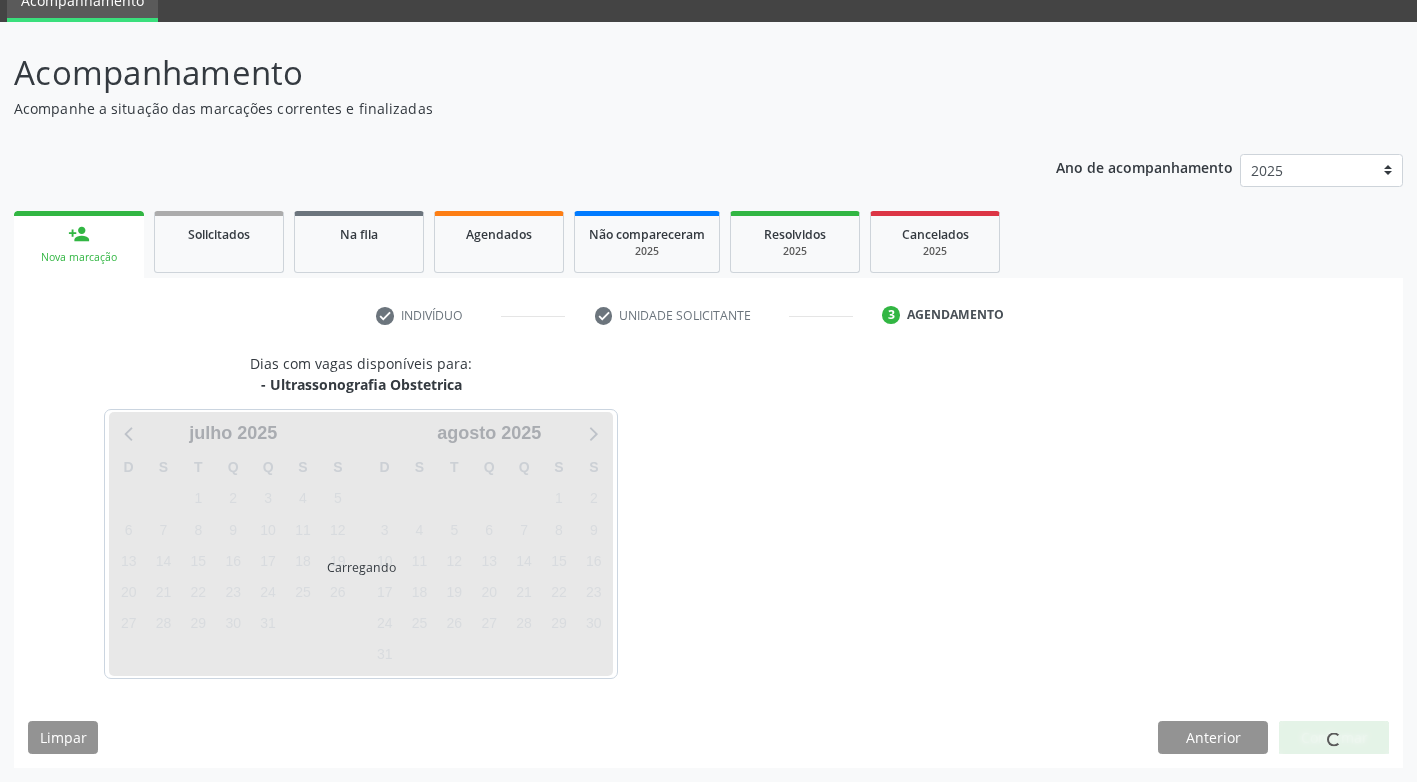 scroll, scrollTop: 88, scrollLeft: 0, axis: vertical 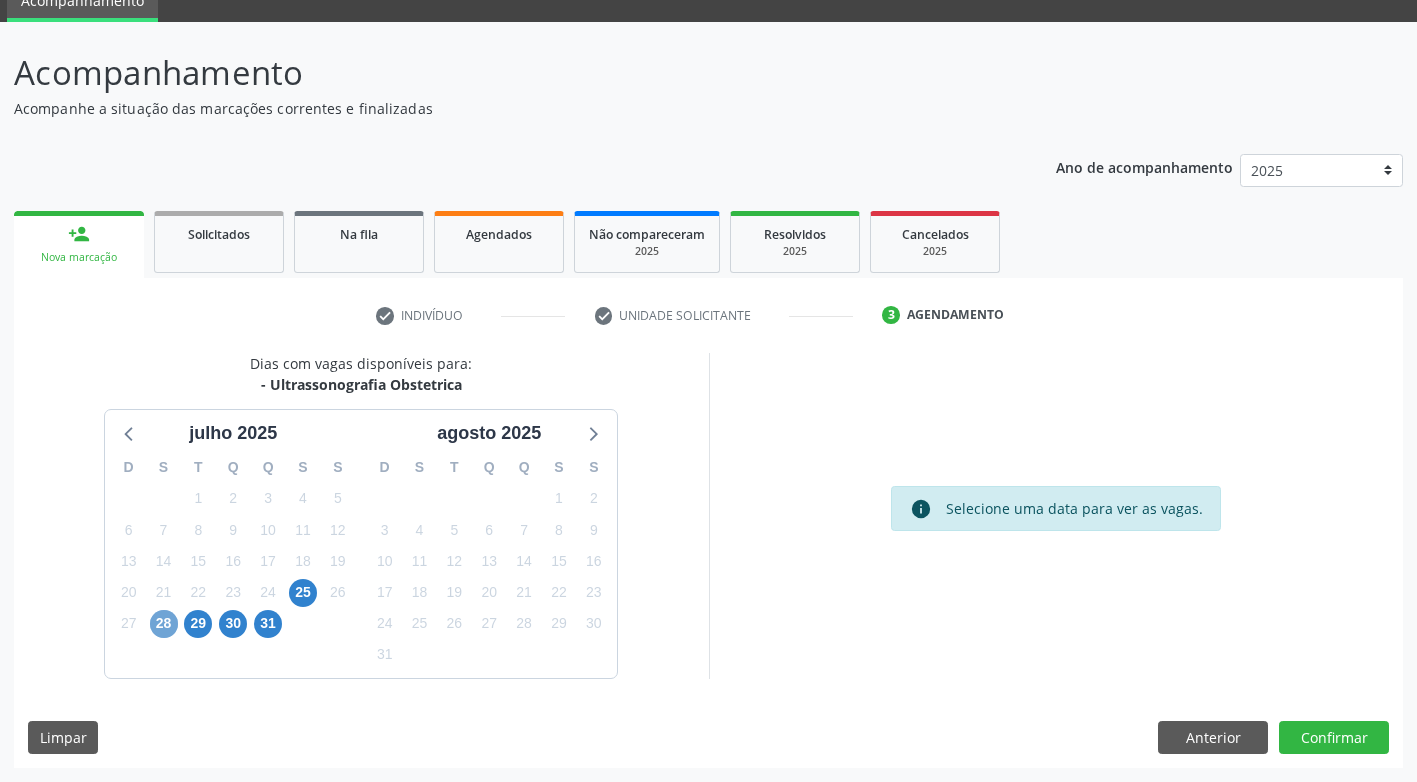 click on "28" at bounding box center (164, 624) 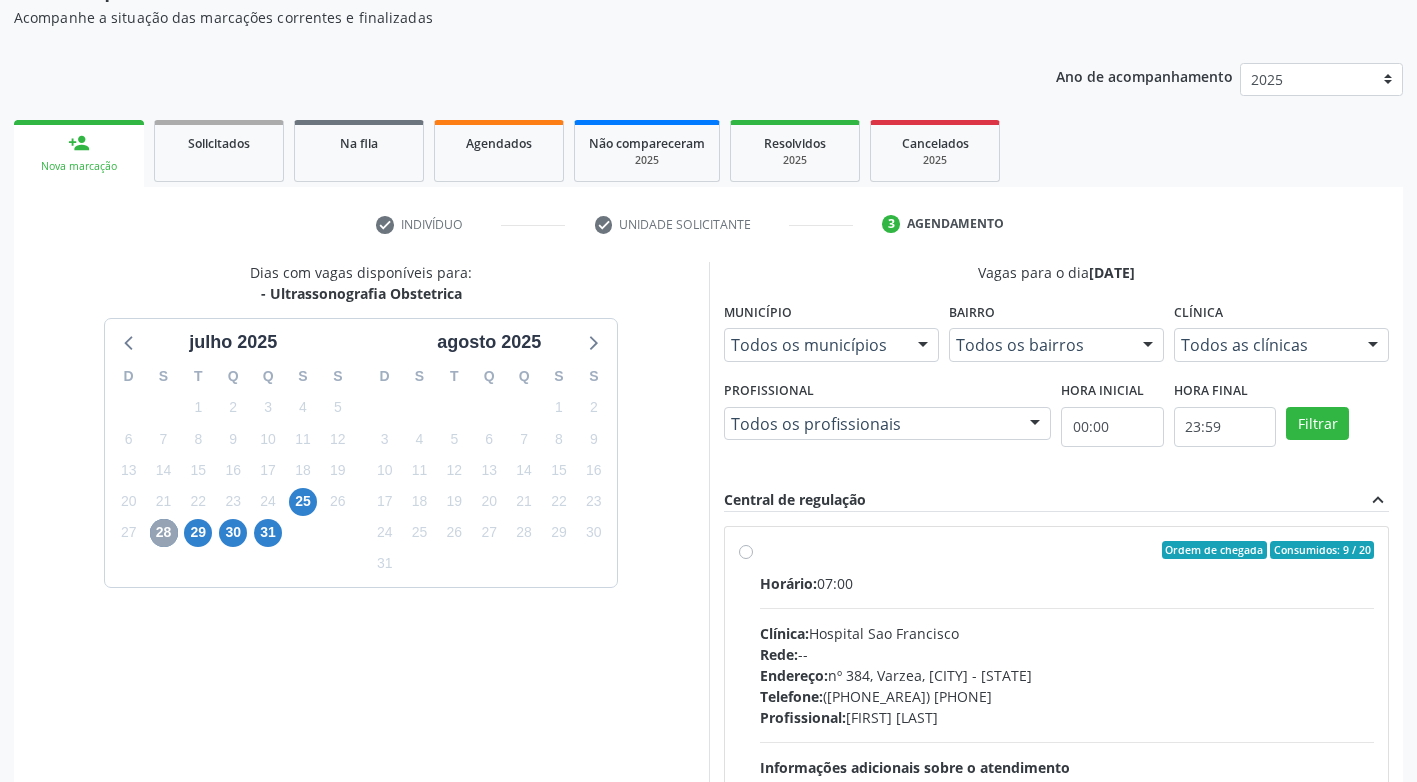scroll, scrollTop: 177, scrollLeft: 0, axis: vertical 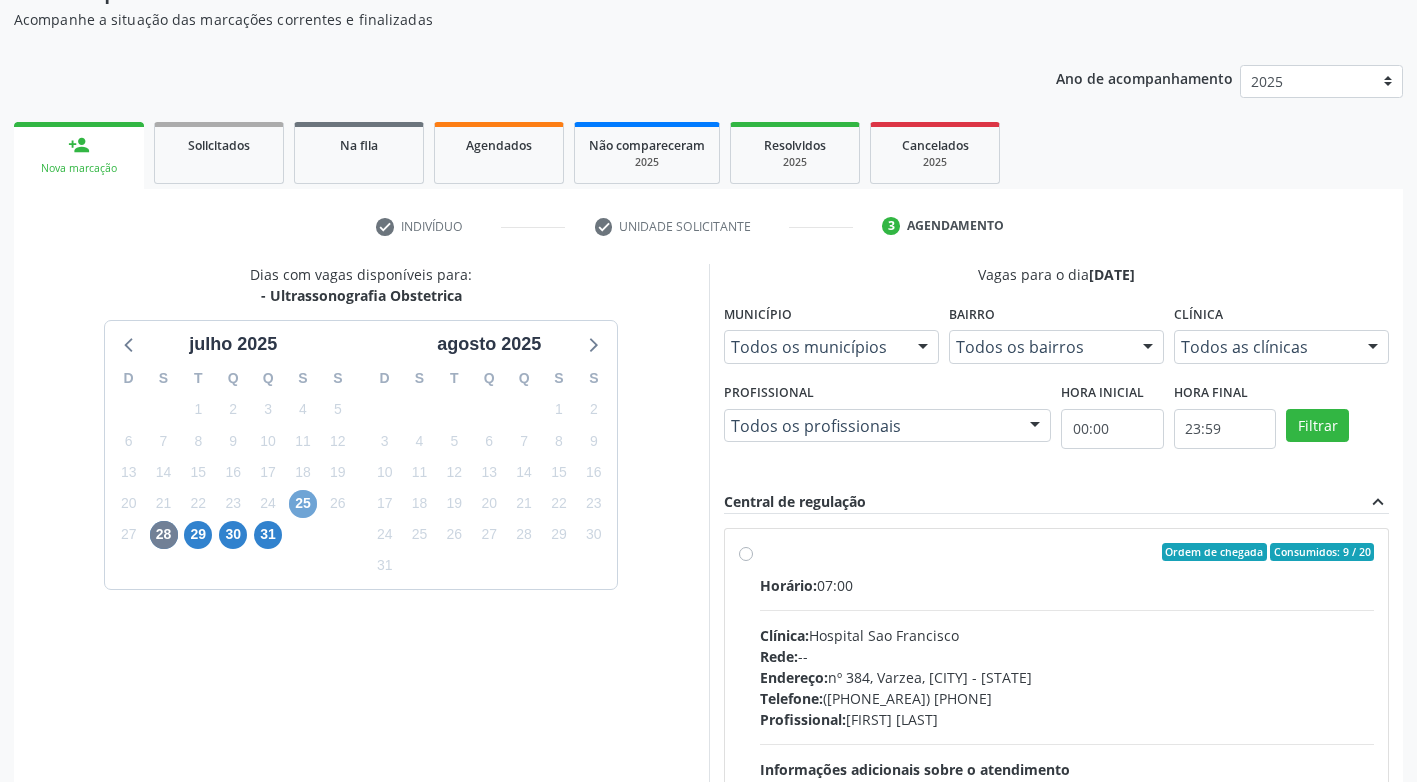 click on "25" at bounding box center [303, 504] 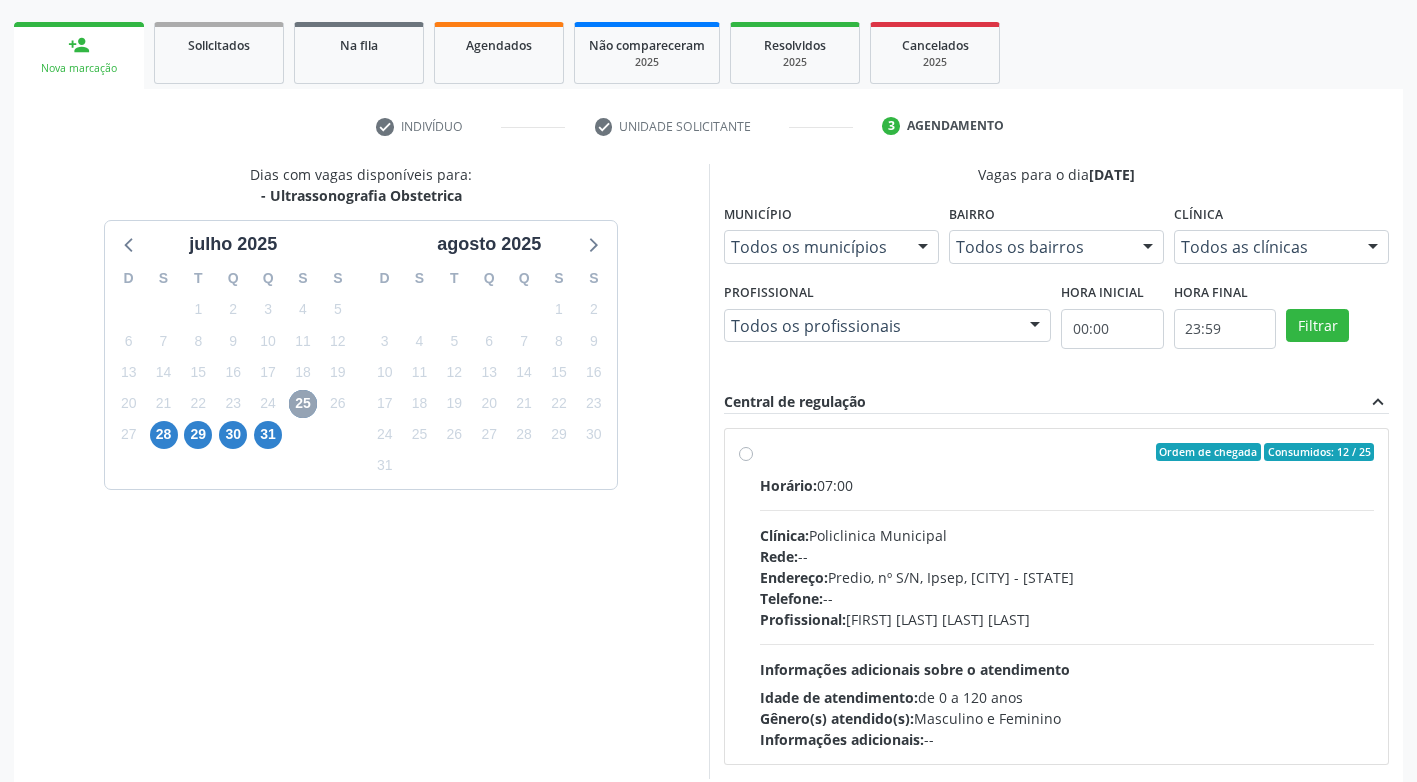 scroll, scrollTop: 377, scrollLeft: 0, axis: vertical 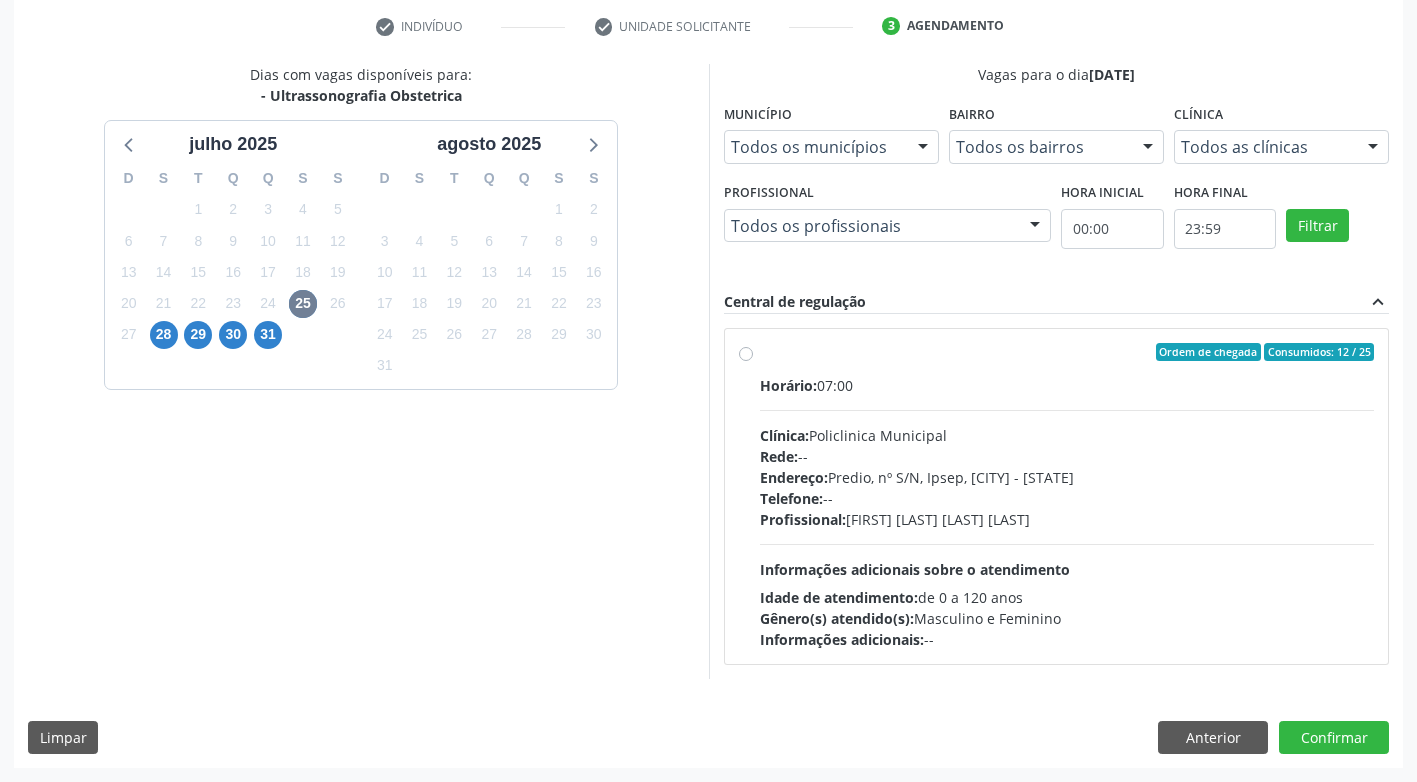 click on "Ordem de chegada
Consumidos: 12 / 25
Horário:   07:00
Clínica:  Policlinica Municipal
Rede:
--
Endereço:   Predio, nº S/N, Ipsep, [CITY] - [STATE]
Telefone:   --
Profissional:
[FIRST] [LAST] [LAST]
Informações adicionais sobre o atendimento
Idade de atendimento:
de 0 a 120 anos
Gênero(s) atendido(s):
Masculino e Feminino
Informações adicionais:
--" at bounding box center [1067, 496] 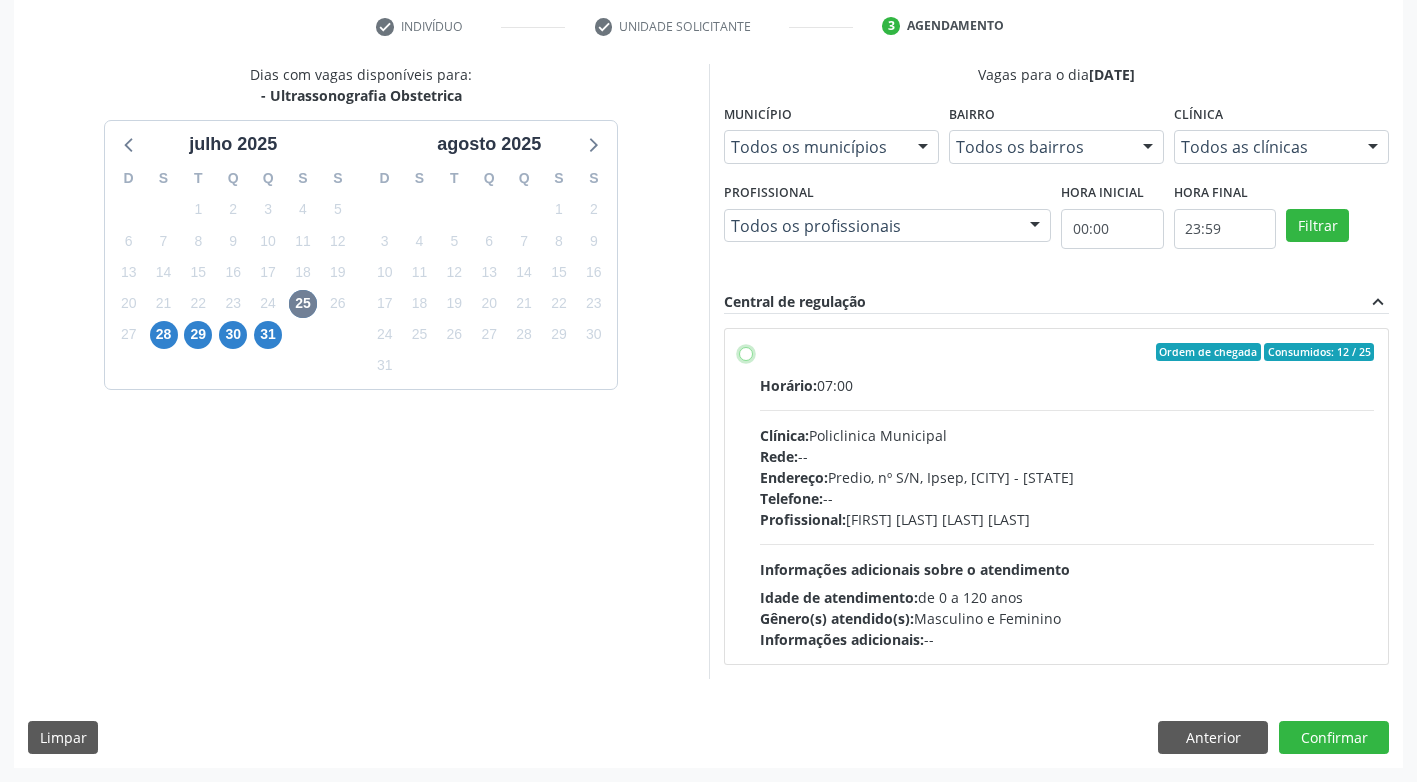 click on "Ordem de chegada
Consumidos: 12 / 25
Horário:   07:00
Clínica:  Policlinica Municipal
Rede:
--
Endereço:   Predio, nº S/N, Ipsep, [CITY] - [STATE]
Telefone:   --
Profissional:
[FIRST] [LAST] [LAST]
Informações adicionais sobre o atendimento
Idade de atendimento:
de 0 a 120 anos
Gênero(s) atendido(s):
Masculino e Feminino
Informações adicionais:
--" at bounding box center [746, 352] 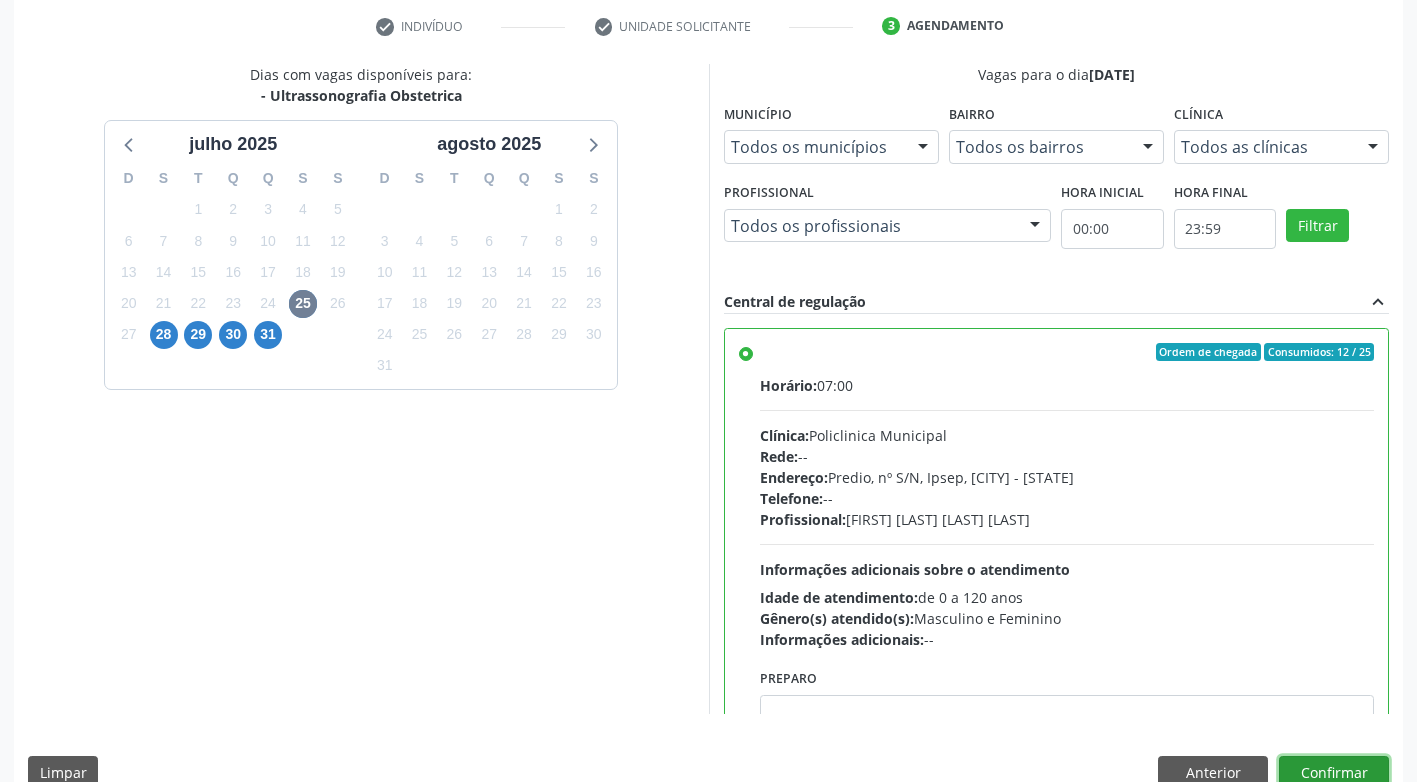 click on "Confirmar" at bounding box center (1334, 773) 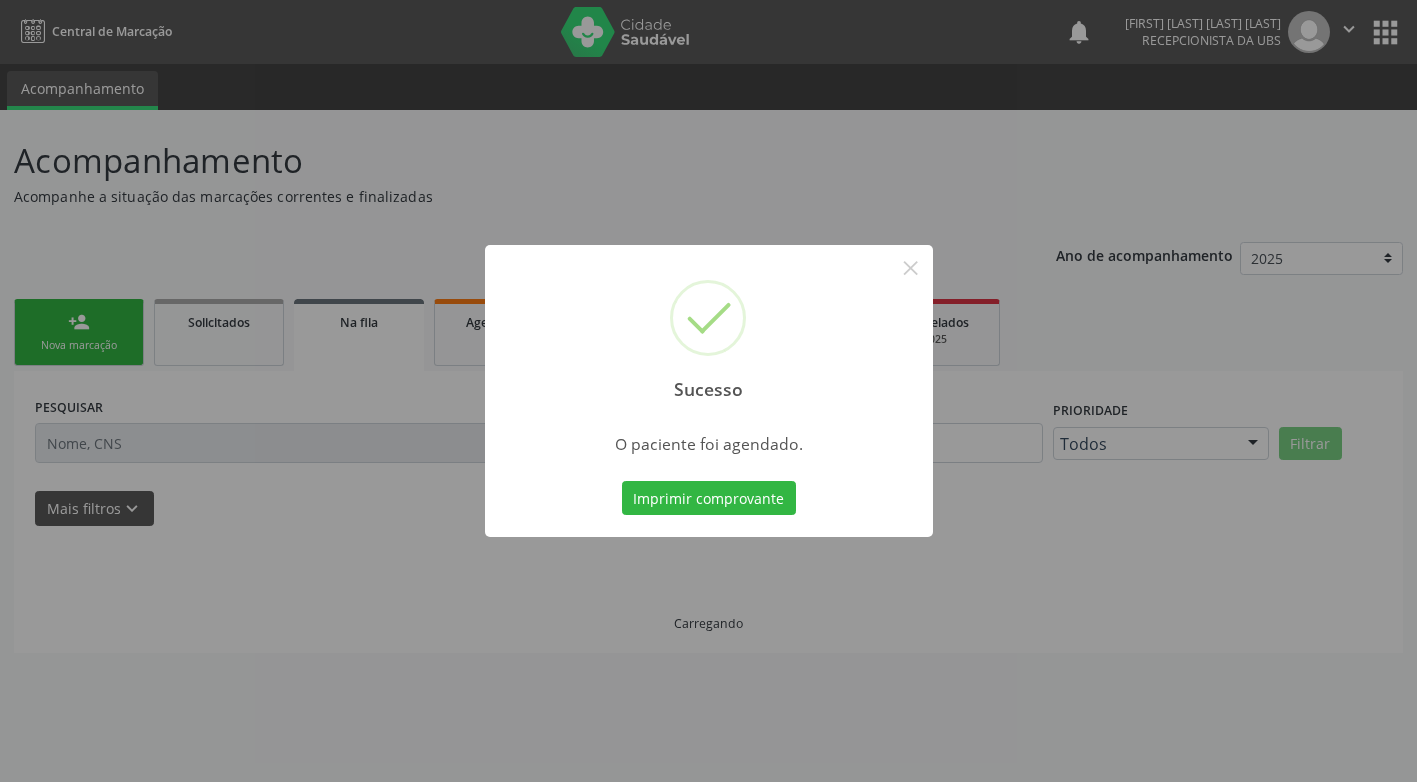 scroll, scrollTop: 0, scrollLeft: 0, axis: both 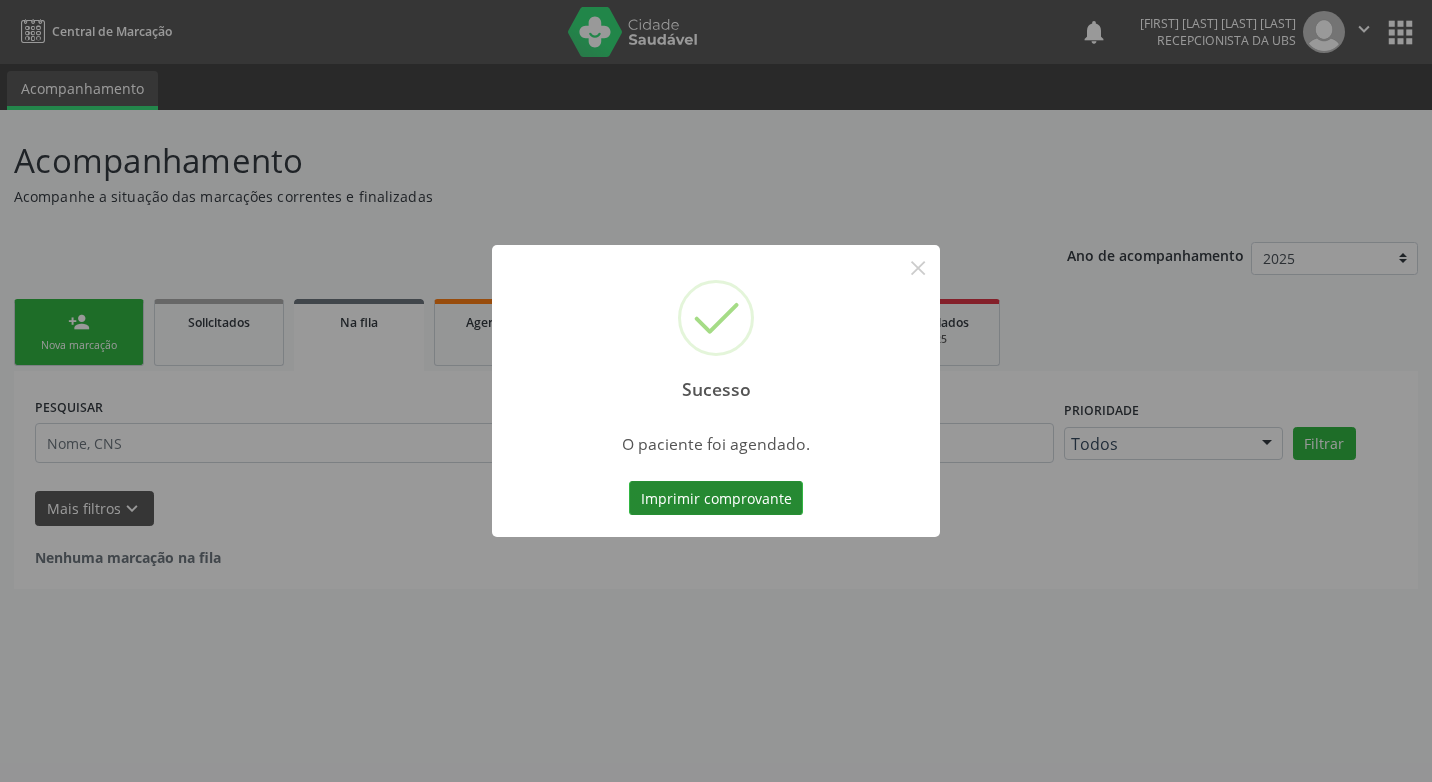 click on "Imprimir comprovante" at bounding box center (716, 498) 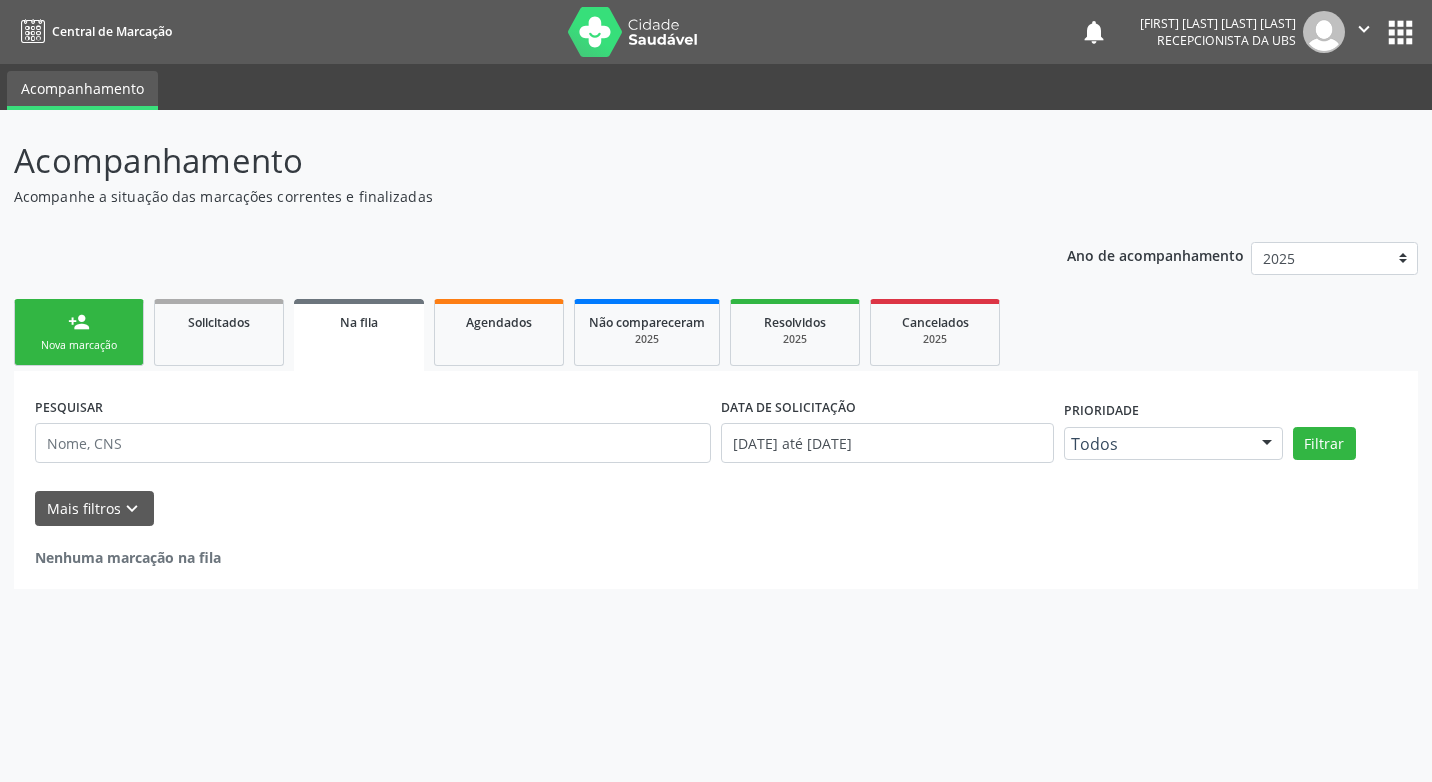 click on "person_add
Nova marcação" at bounding box center (79, 332) 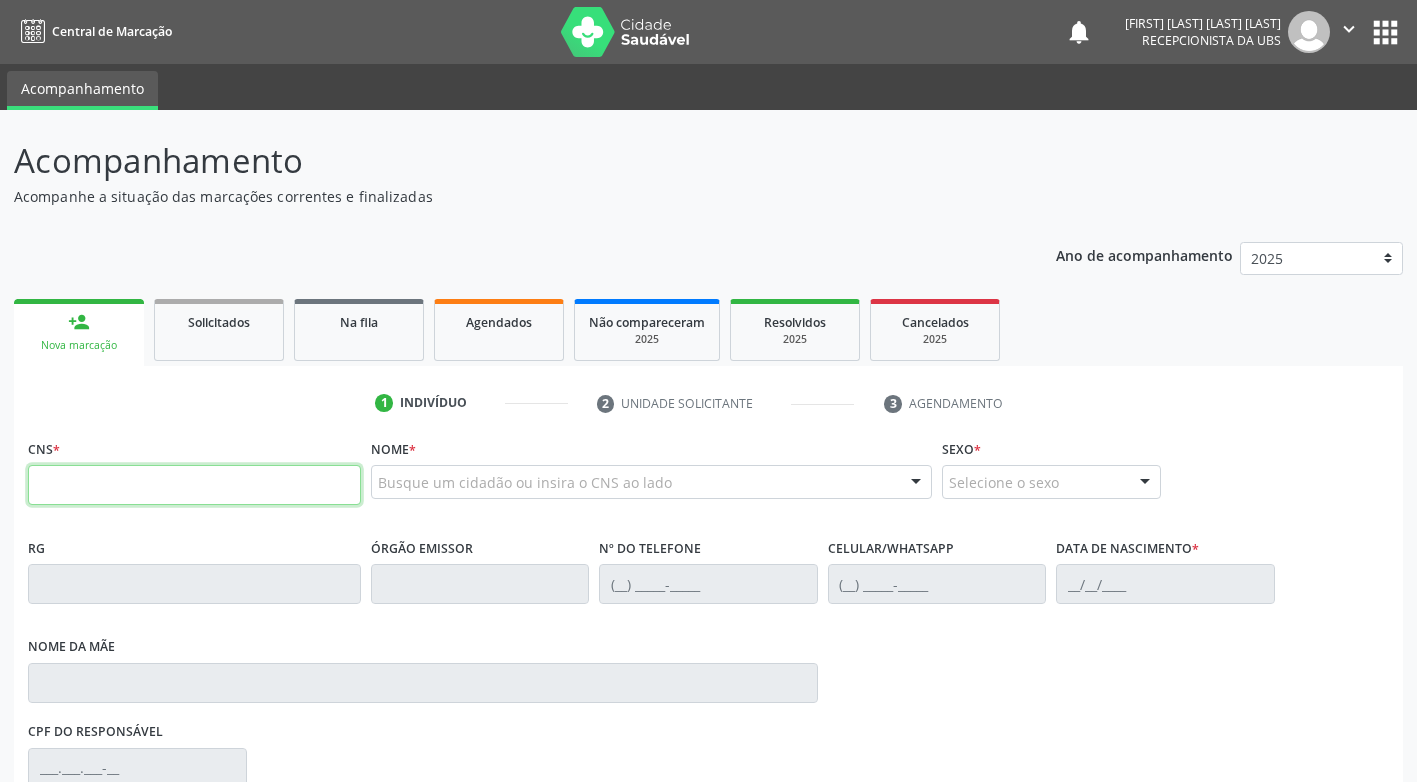 click at bounding box center (194, 485) 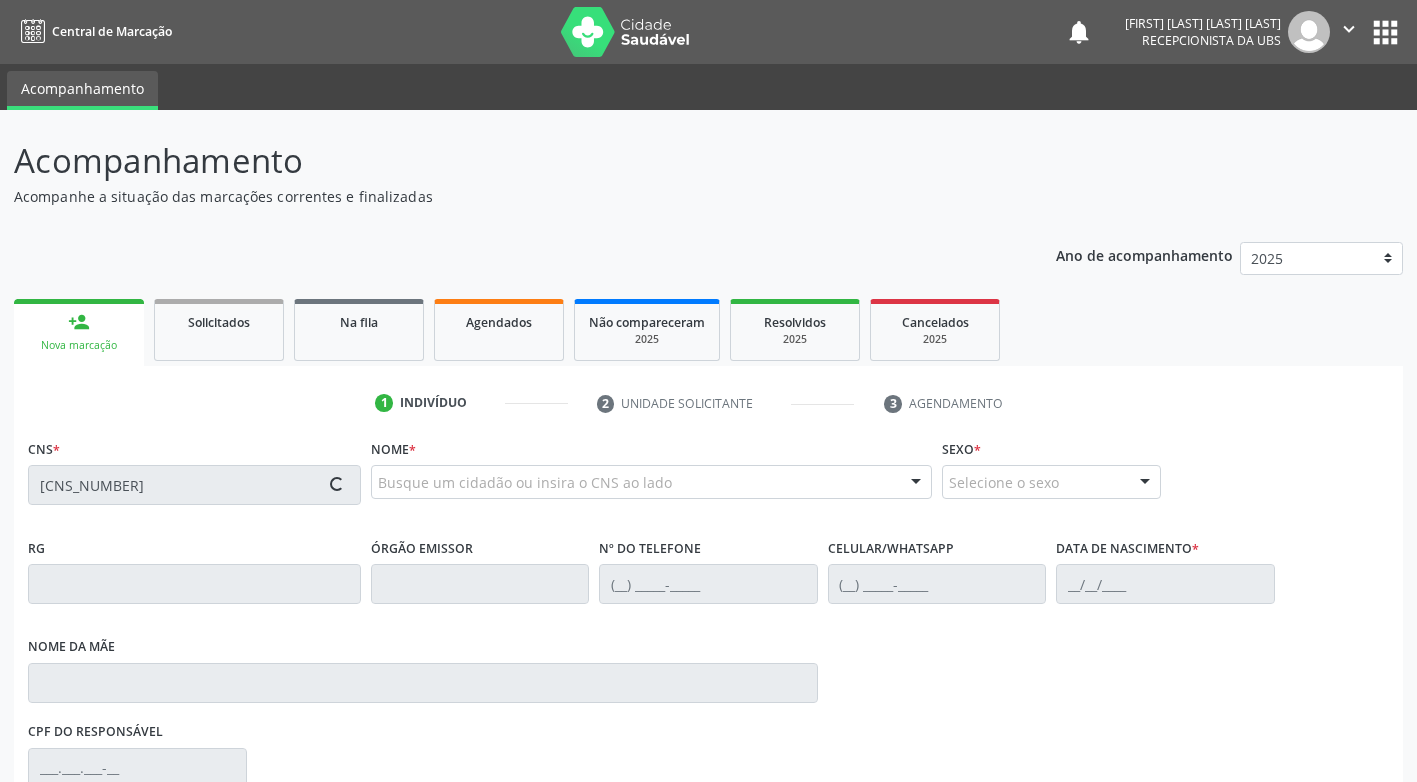 type on "[CNS_NUMBER]" 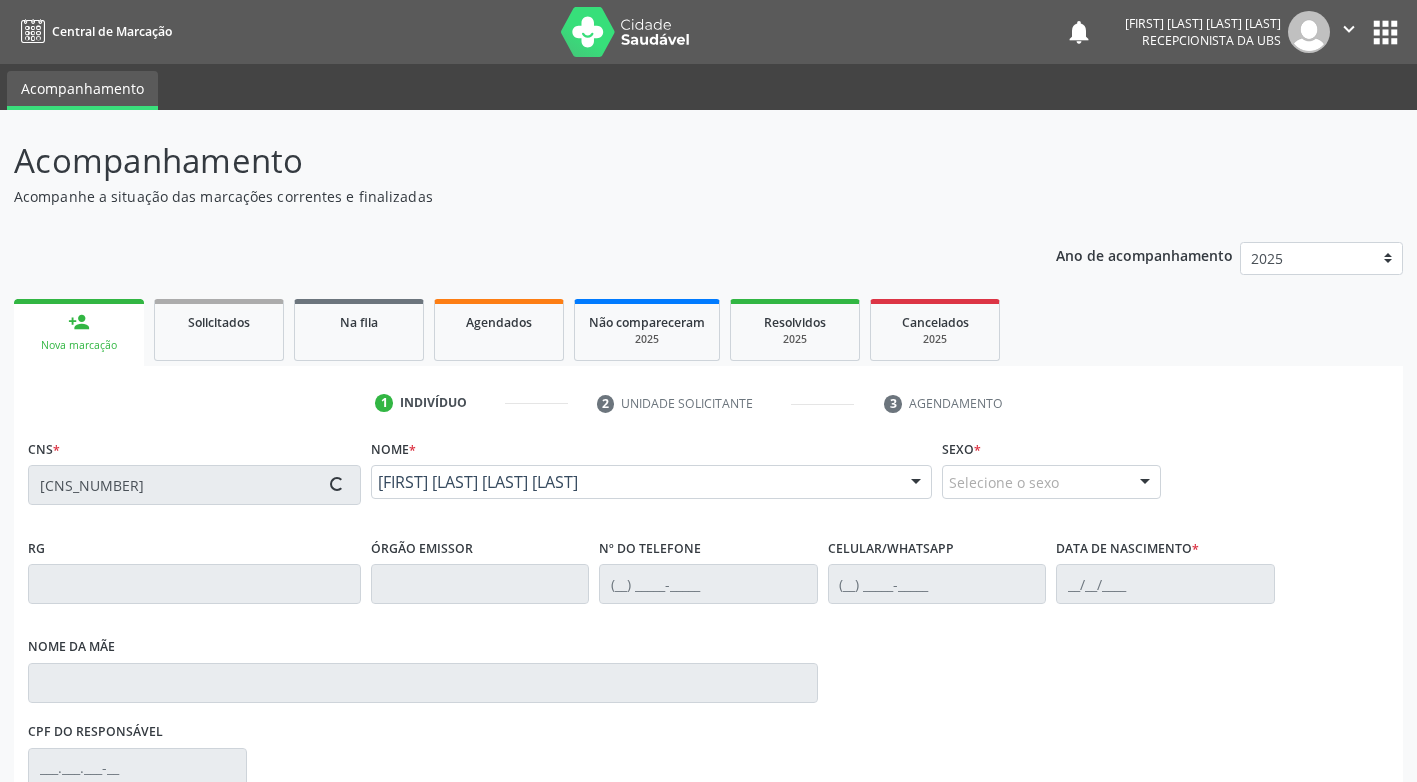 type on "([PHONE_AREA]) [PHONE]" 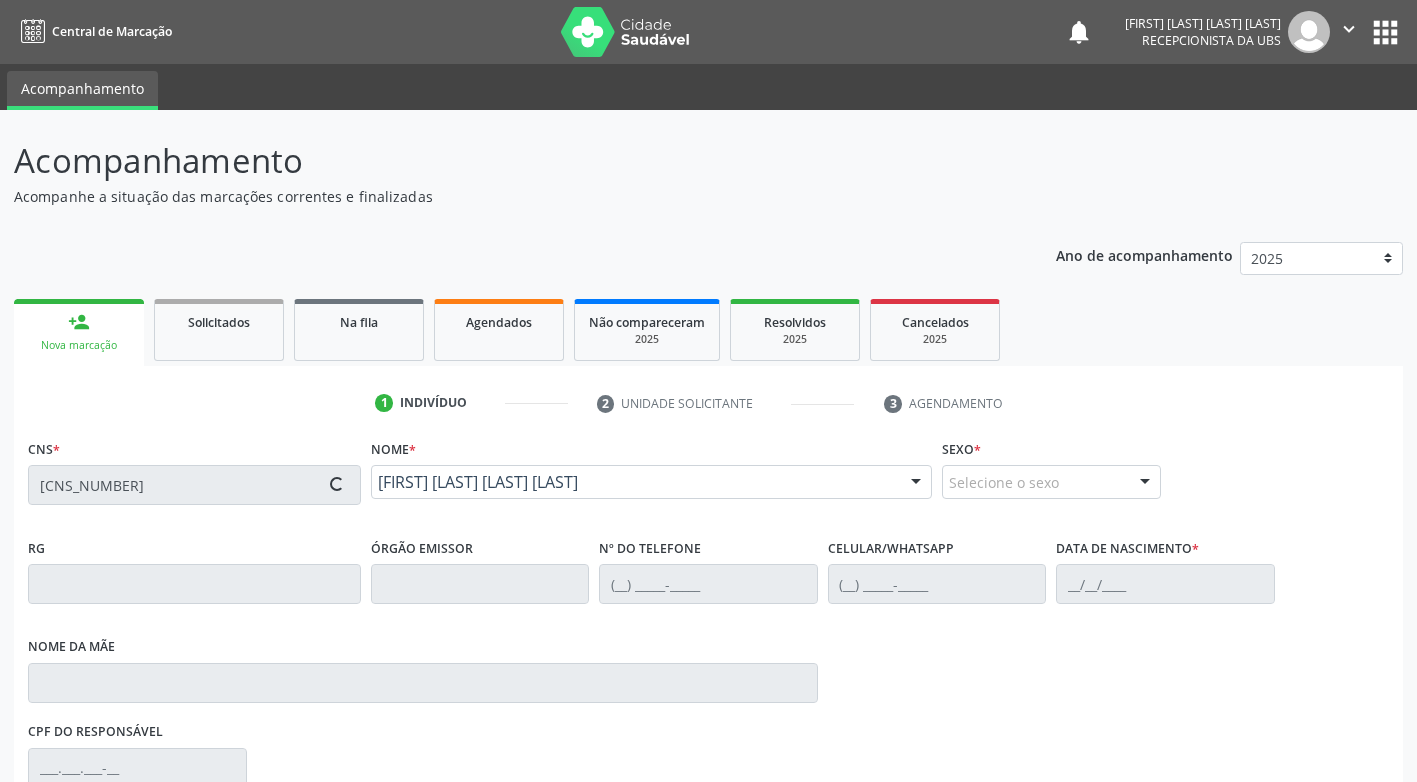 type on "[DATE]" 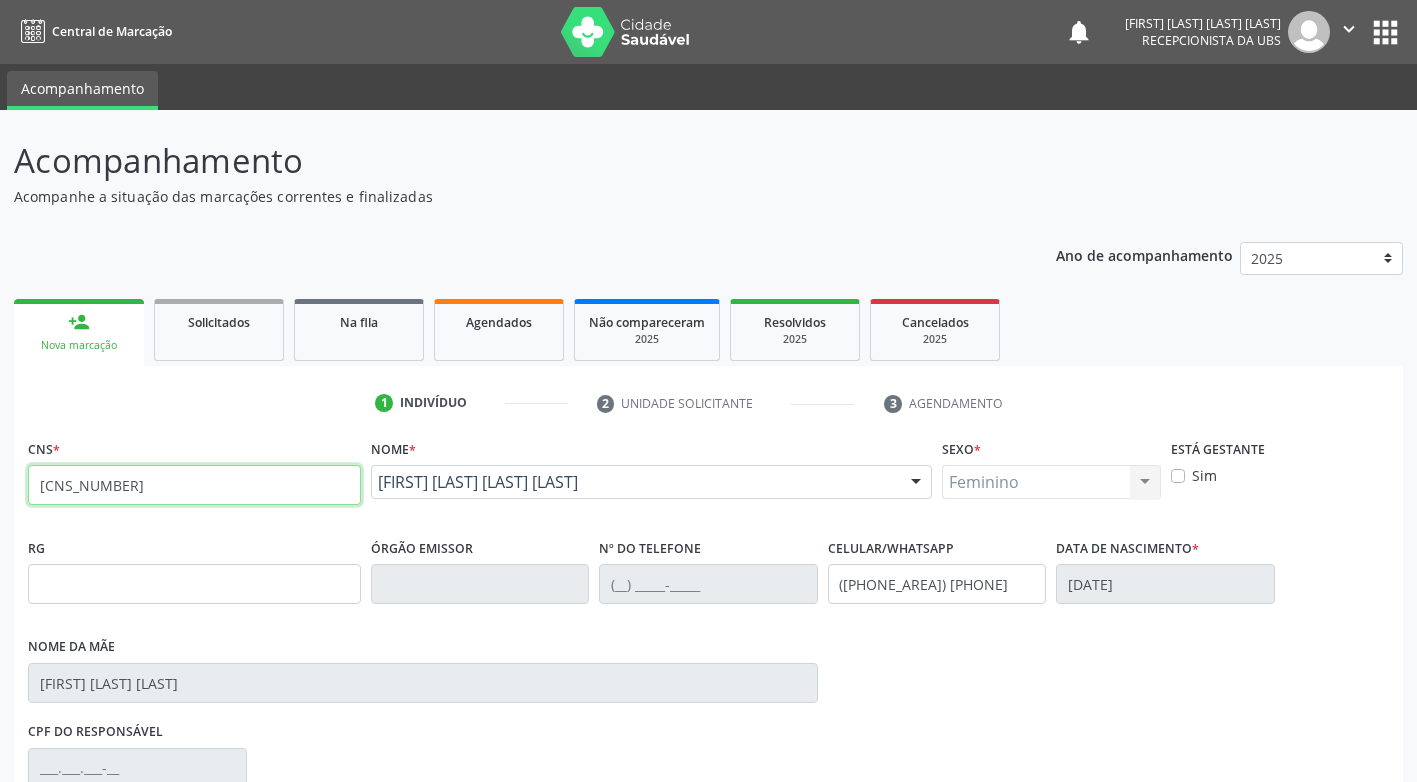drag, startPoint x: 190, startPoint y: 490, endPoint x: 0, endPoint y: 487, distance: 190.02368 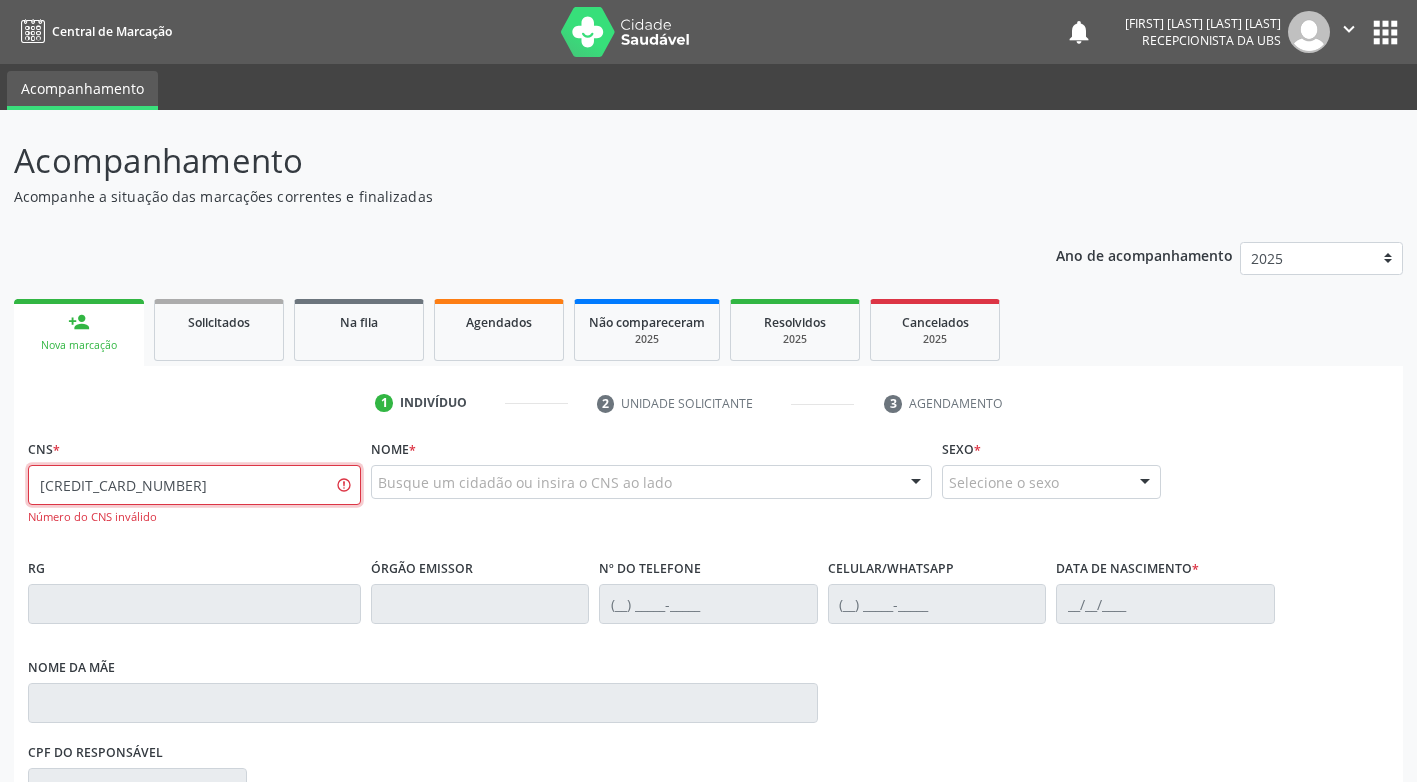 type on "[CREDIT_CARD_NUMBER]" 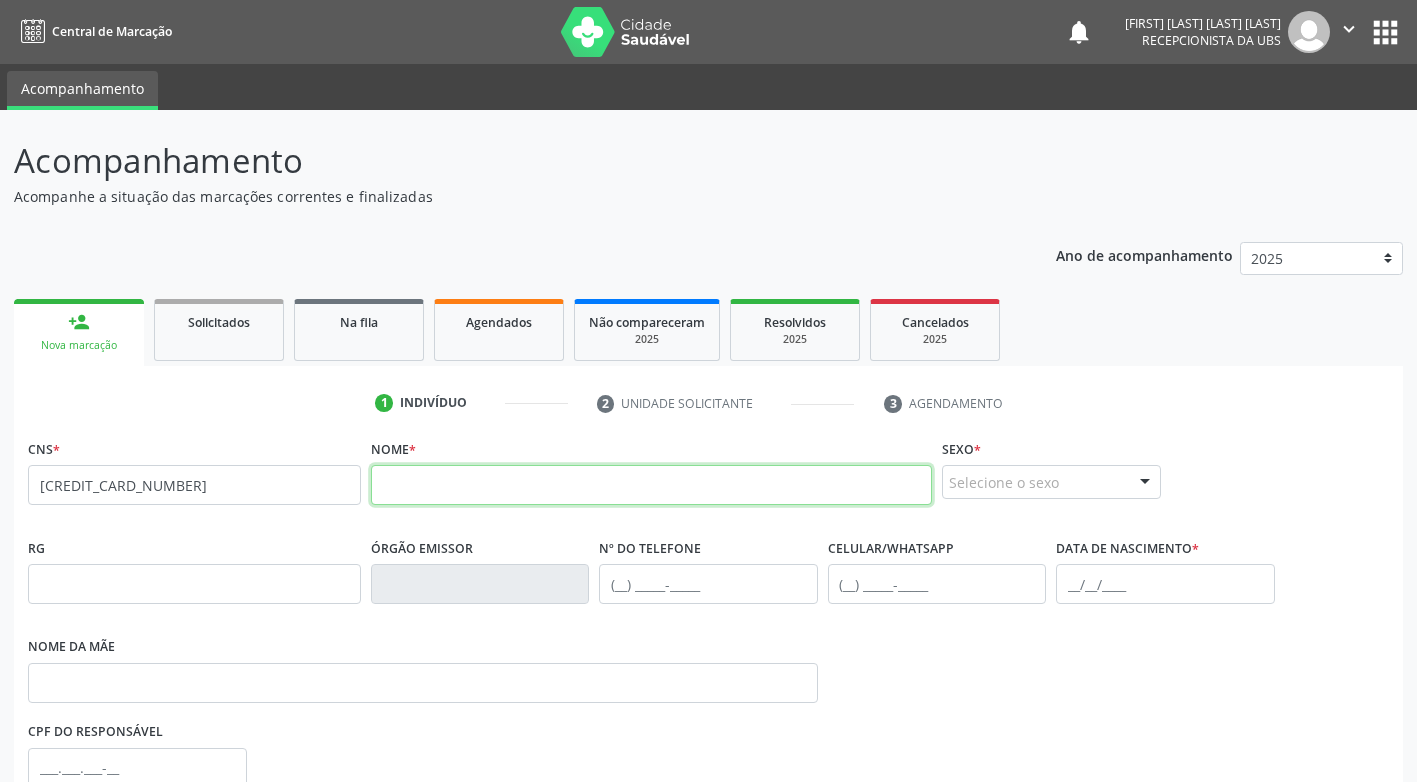 click at bounding box center (651, 485) 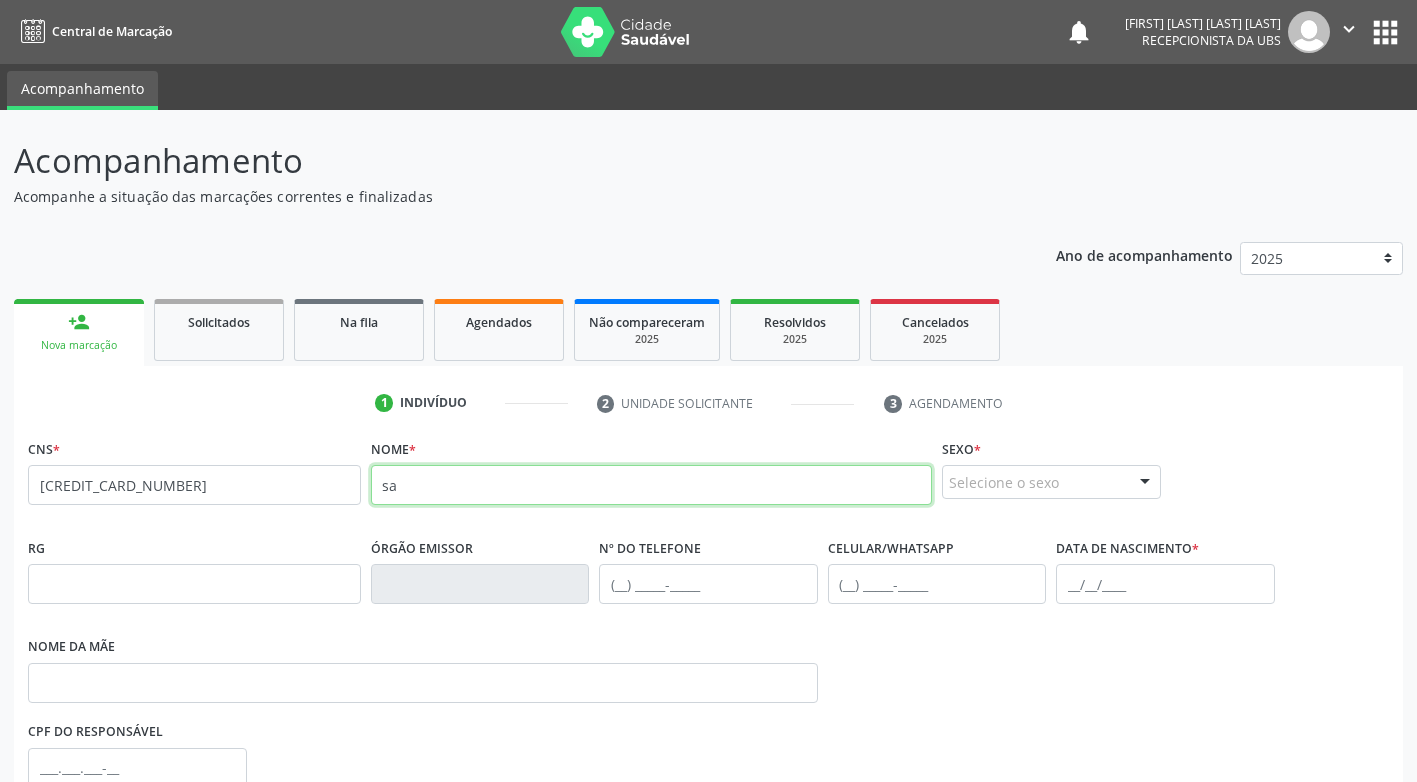 type on "s" 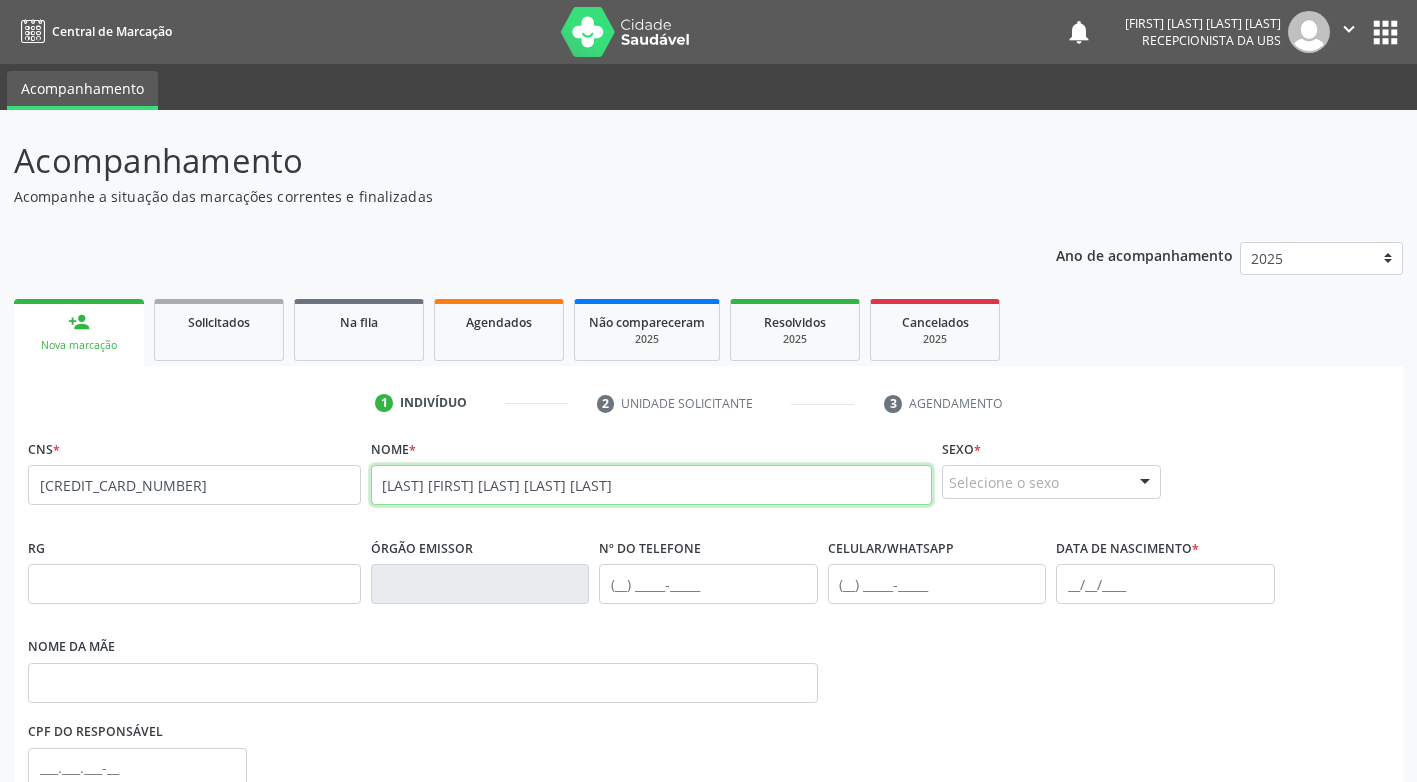 type on "[LAST] [FIRST] [LAST] [LAST] [LAST]" 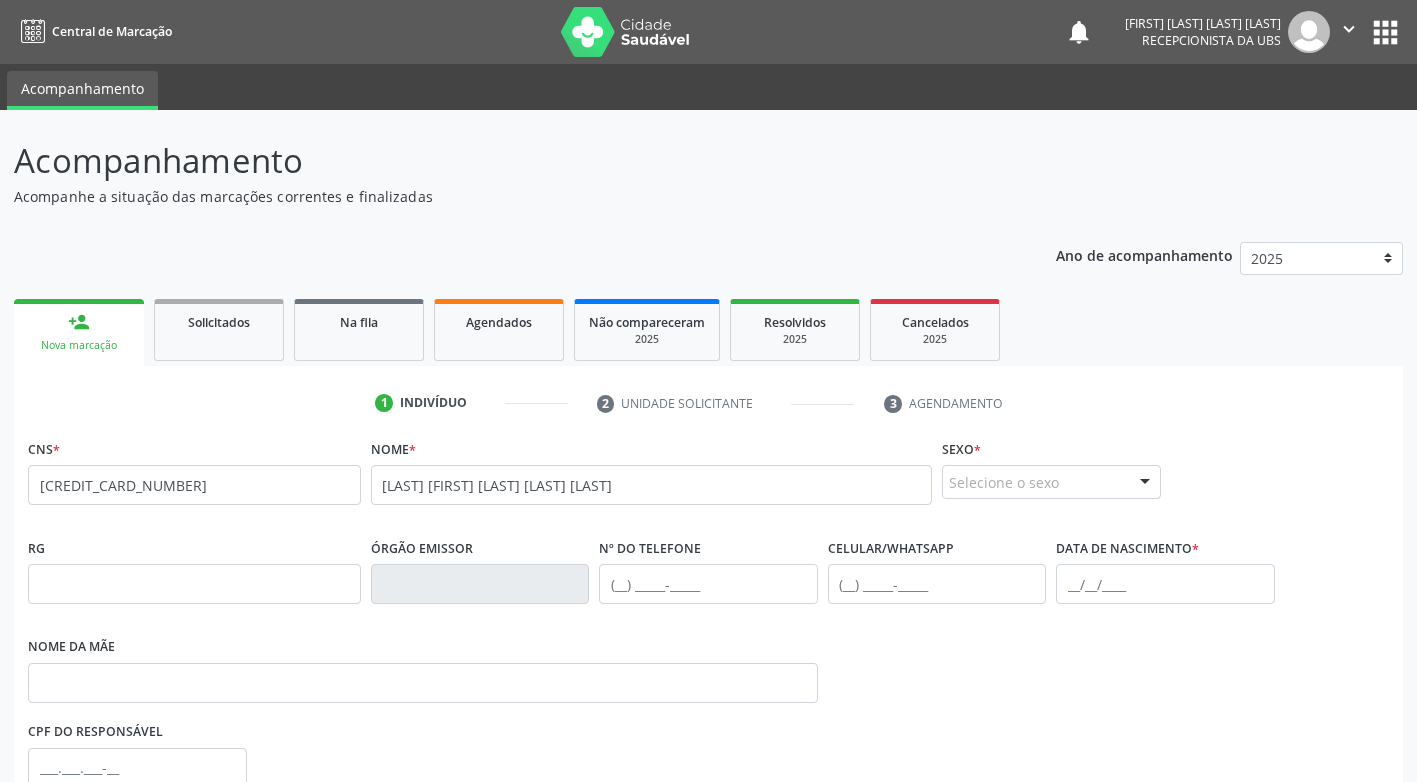 click at bounding box center [1145, 483] 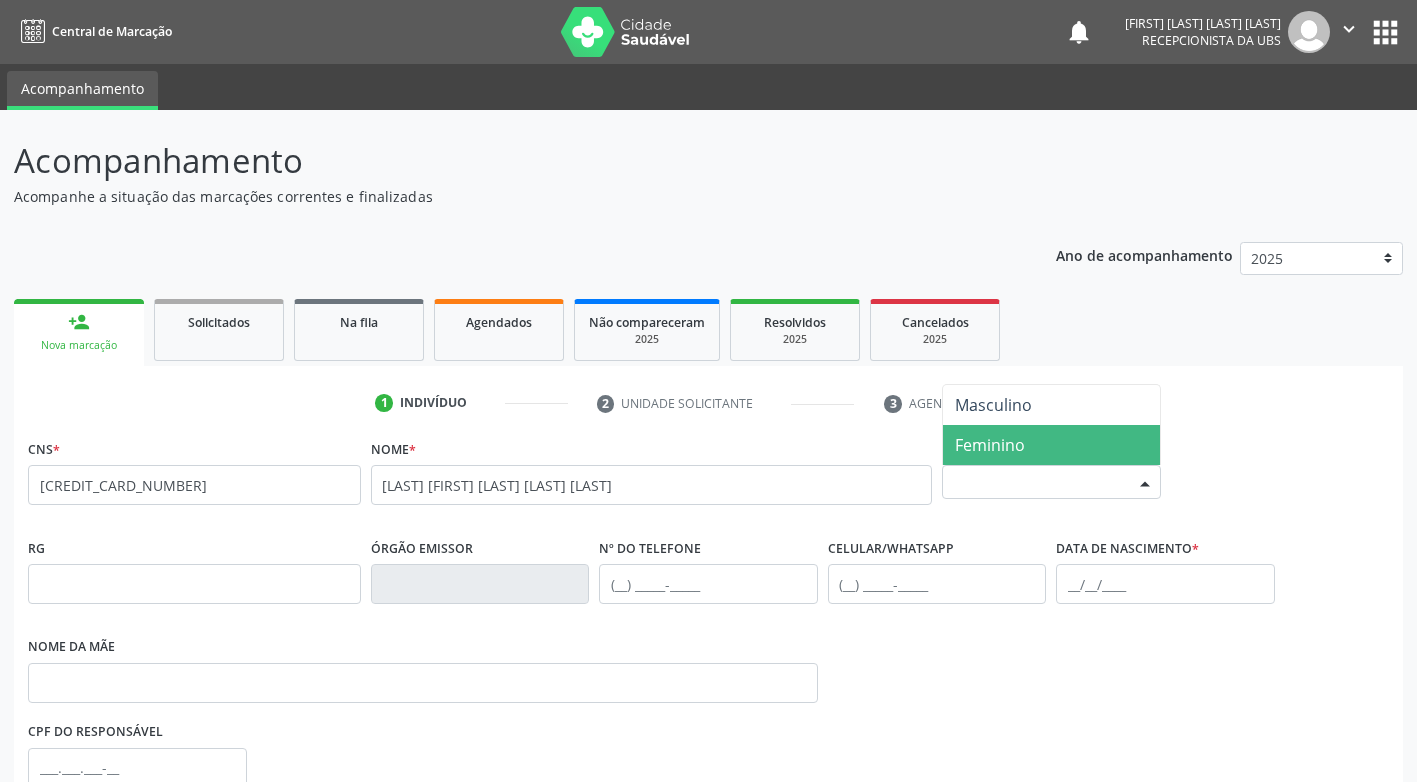 click on "Feminino" at bounding box center (1051, 445) 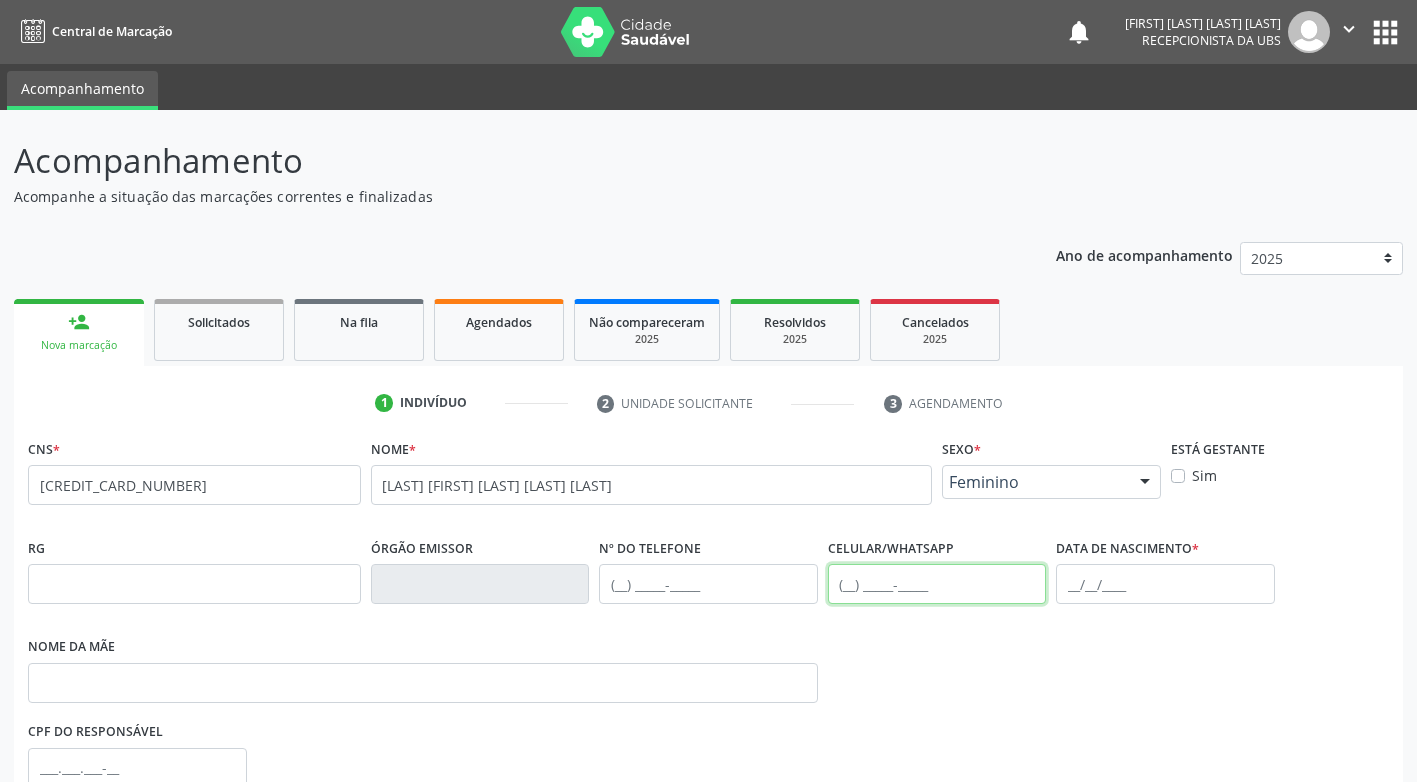 click at bounding box center (937, 584) 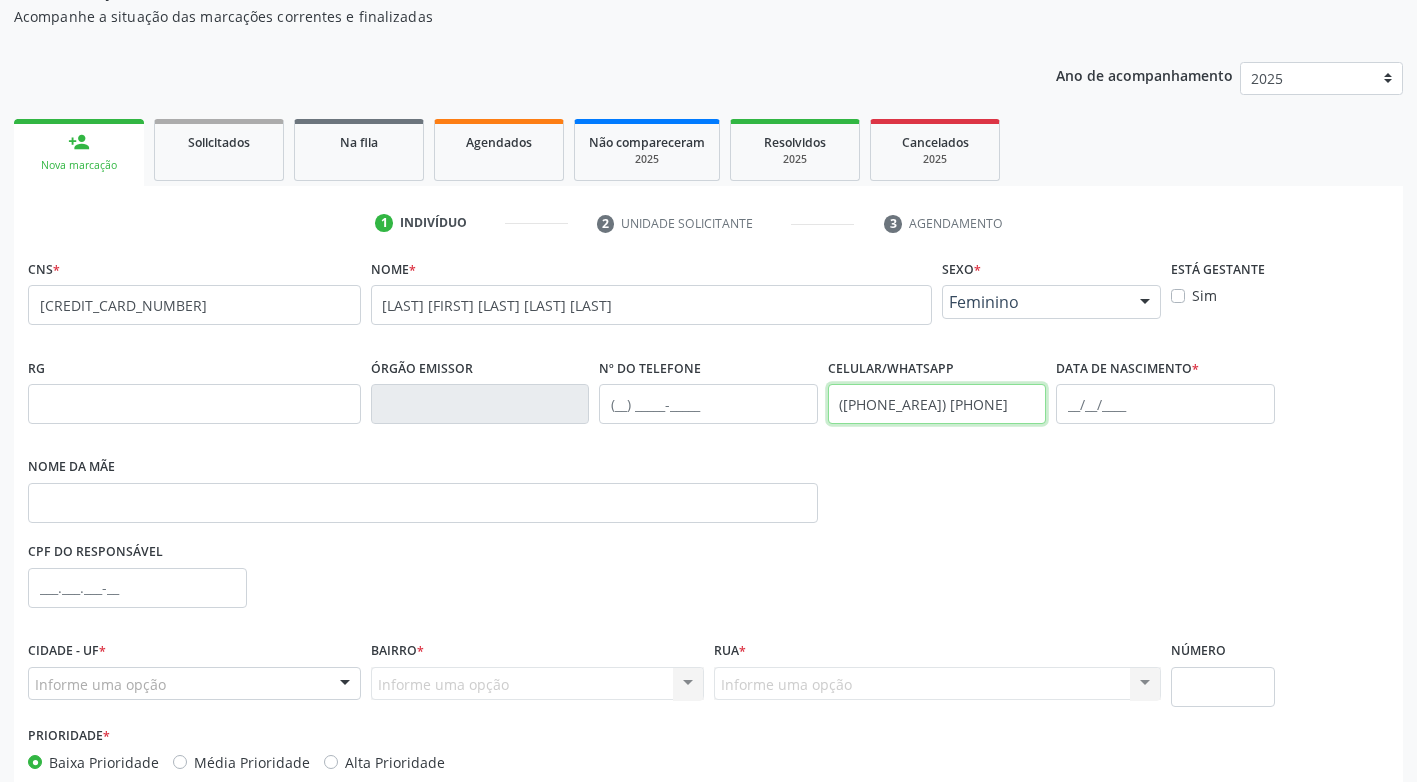 scroll, scrollTop: 200, scrollLeft: 0, axis: vertical 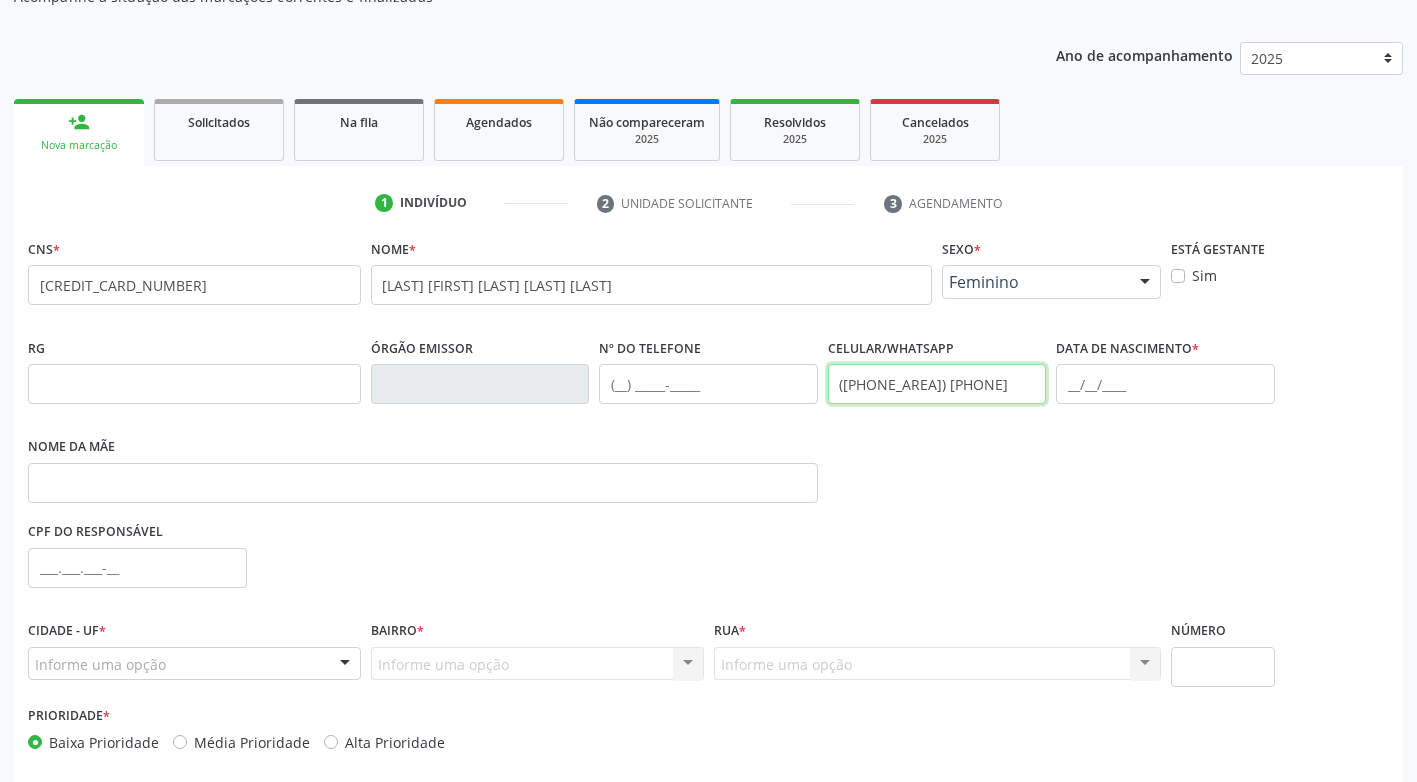 type on "([PHONE_AREA]) [PHONE]" 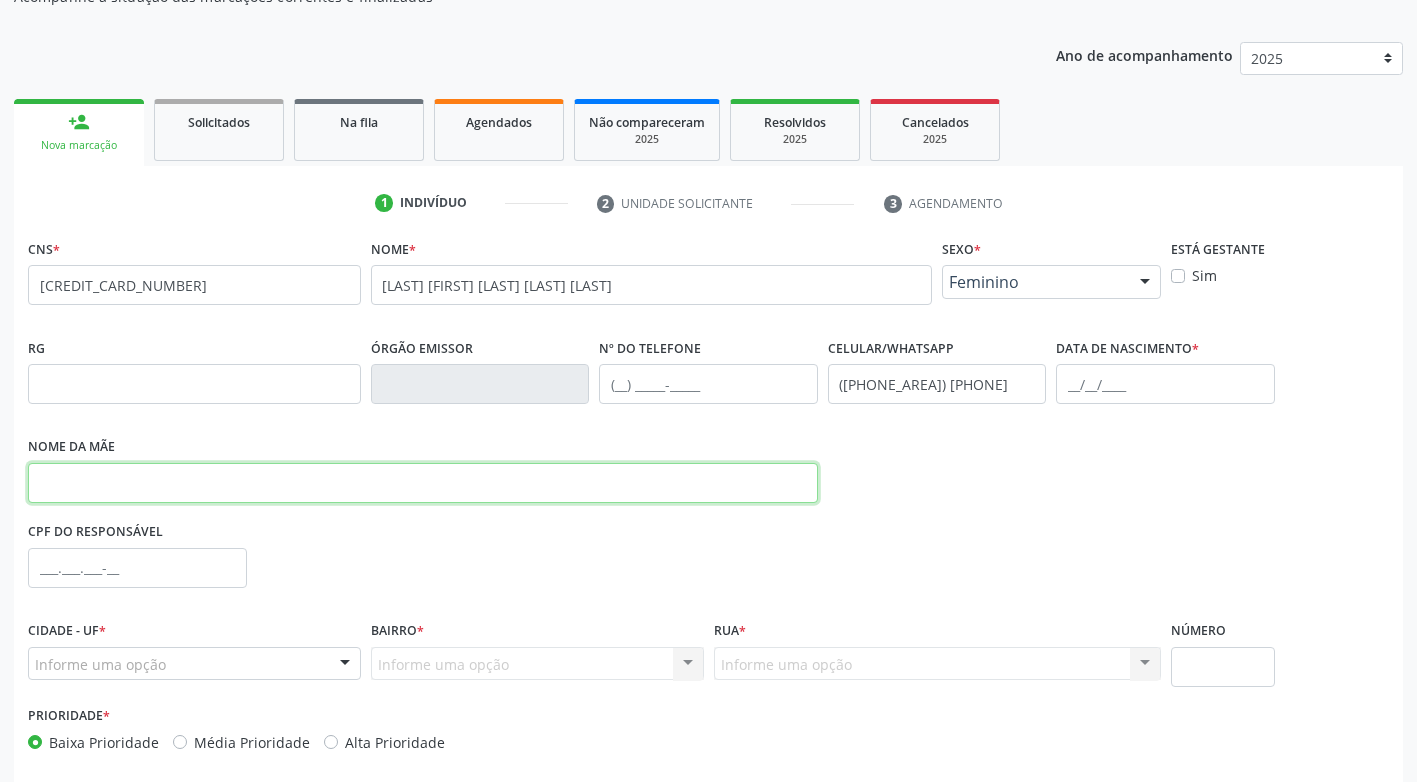 click at bounding box center [423, 483] 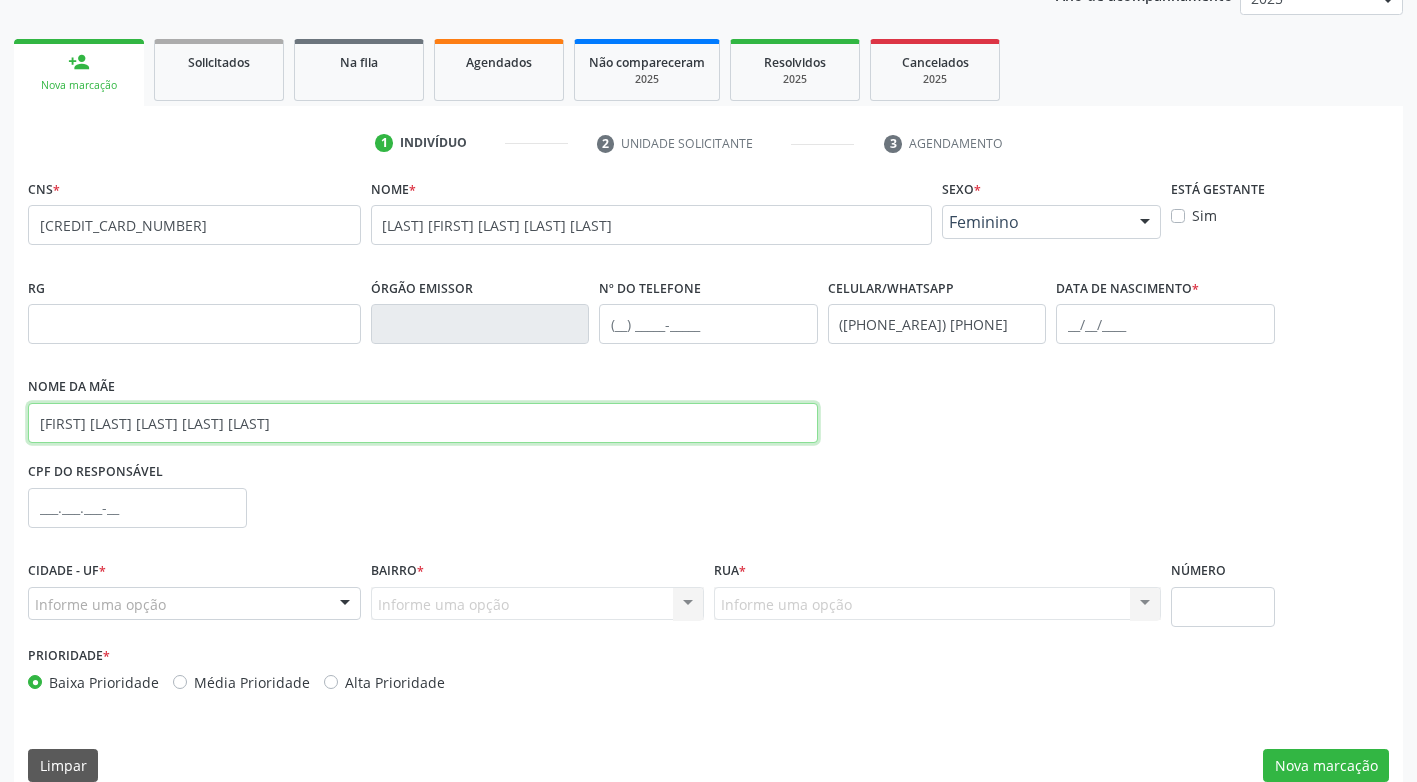 scroll, scrollTop: 288, scrollLeft: 0, axis: vertical 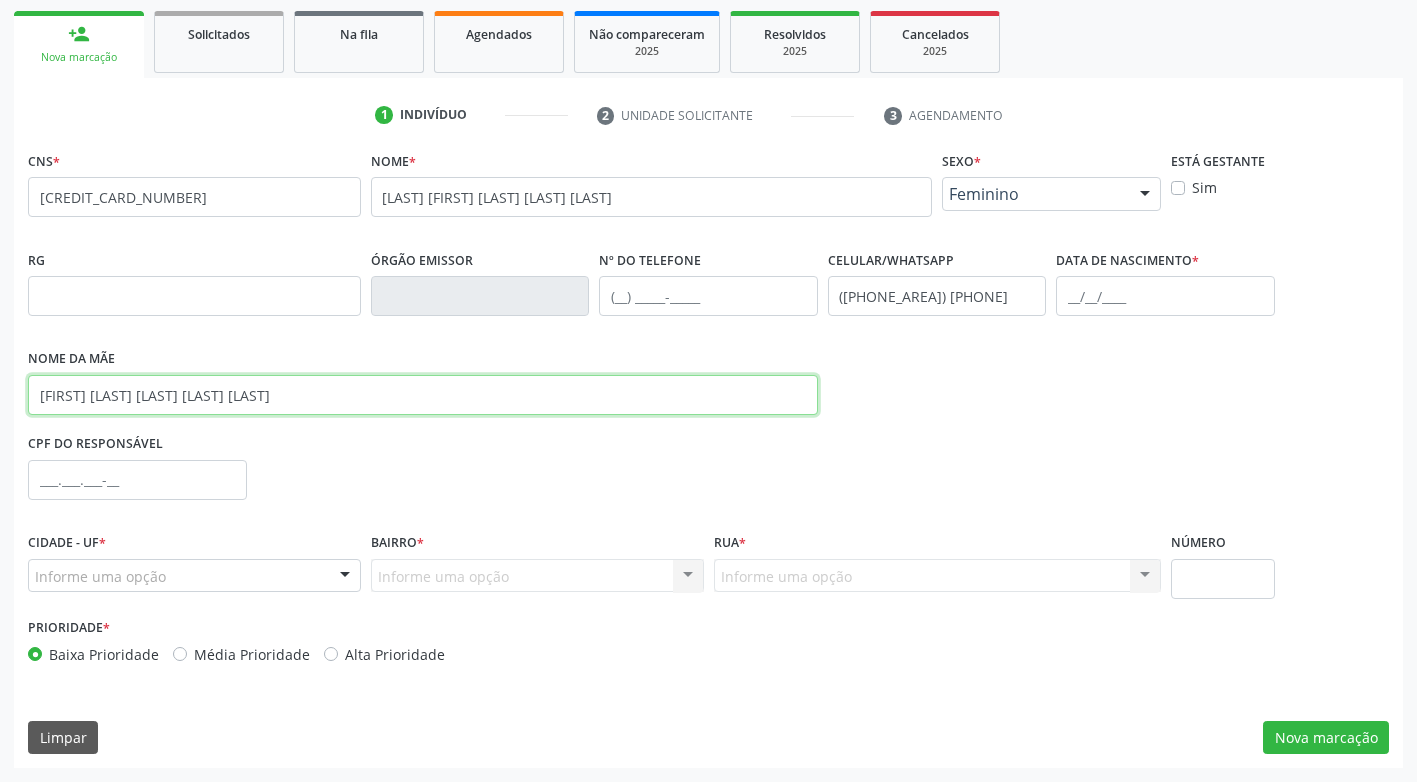type on "[FIRST] [LAST] [LAST] [LAST] [LAST]" 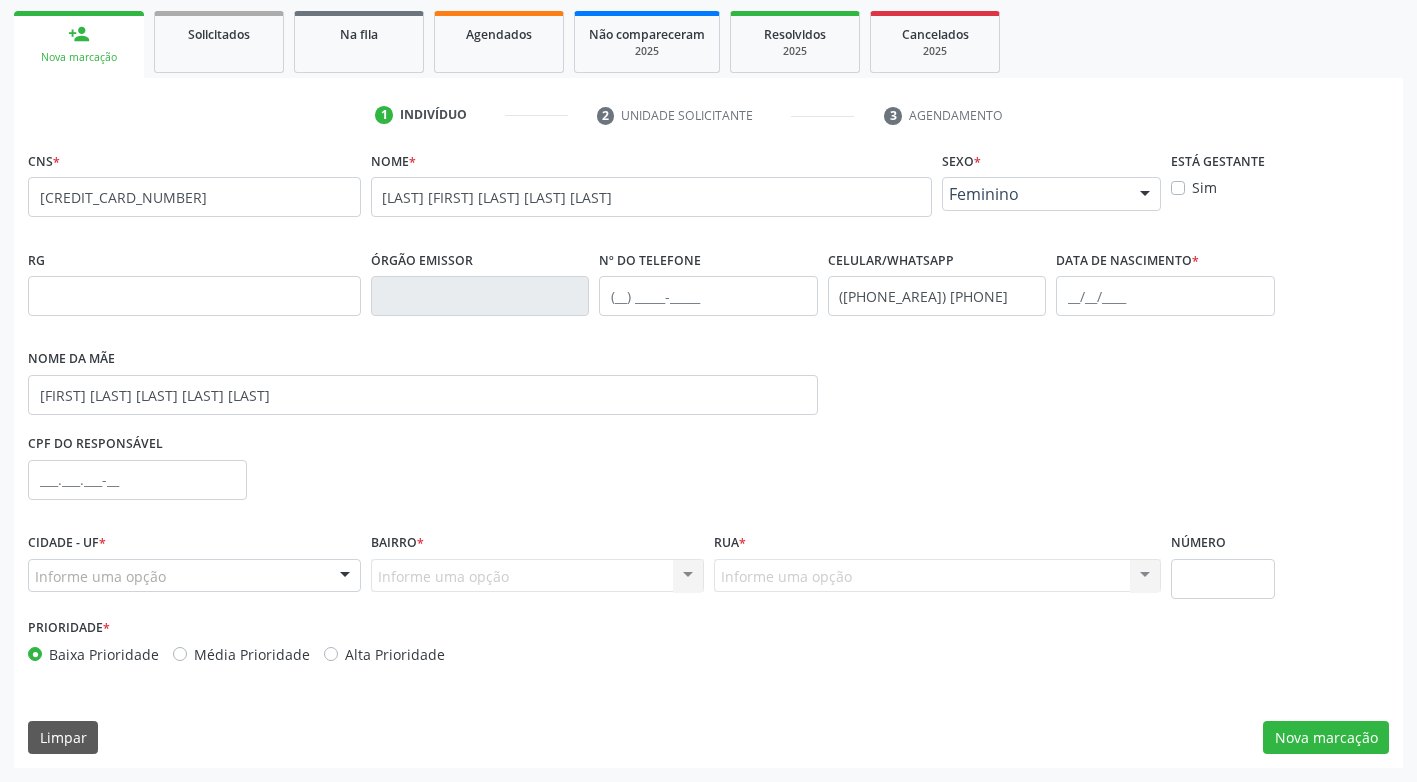 click at bounding box center [345, 577] 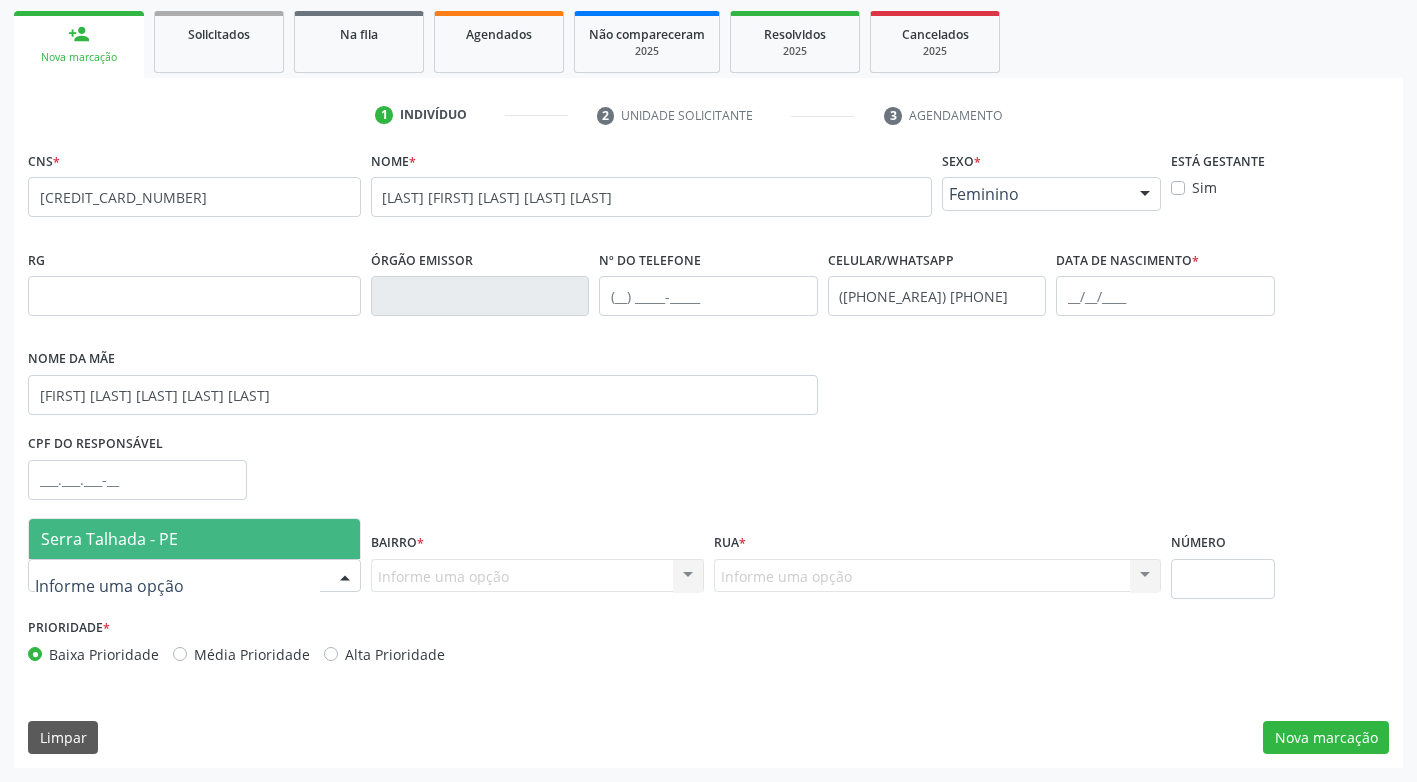 click on "Serra Talhada - PE" at bounding box center (194, 539) 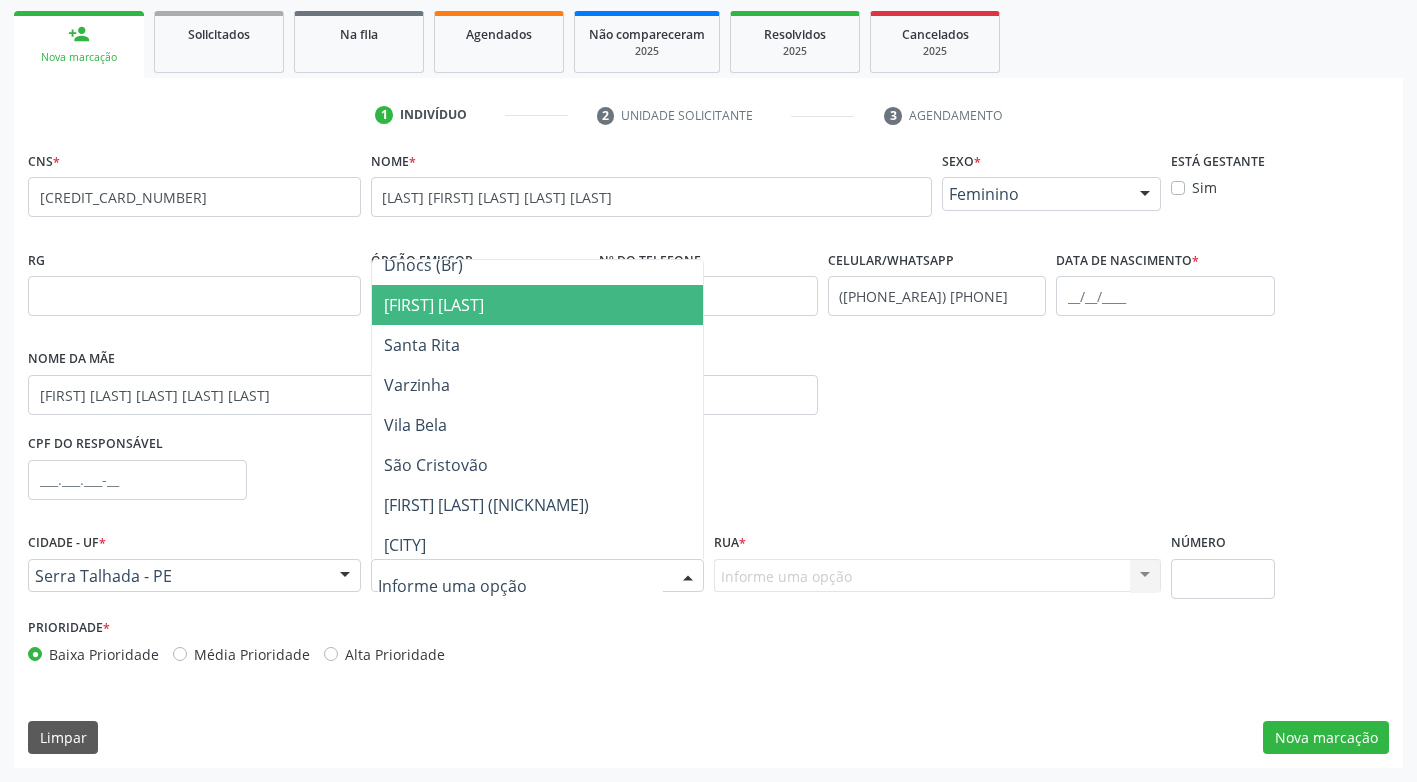 scroll, scrollTop: 400, scrollLeft: 0, axis: vertical 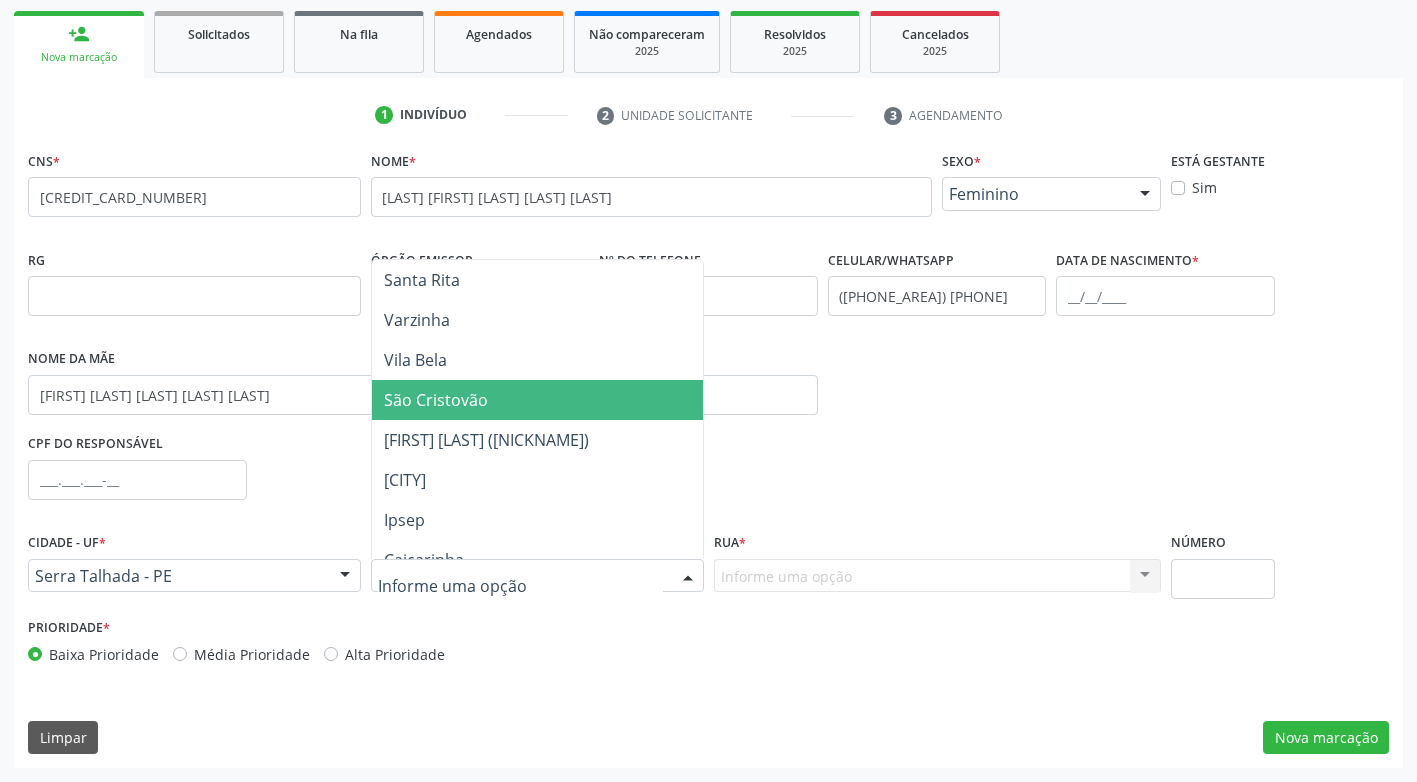 click on "São Cristovão" at bounding box center (537, 400) 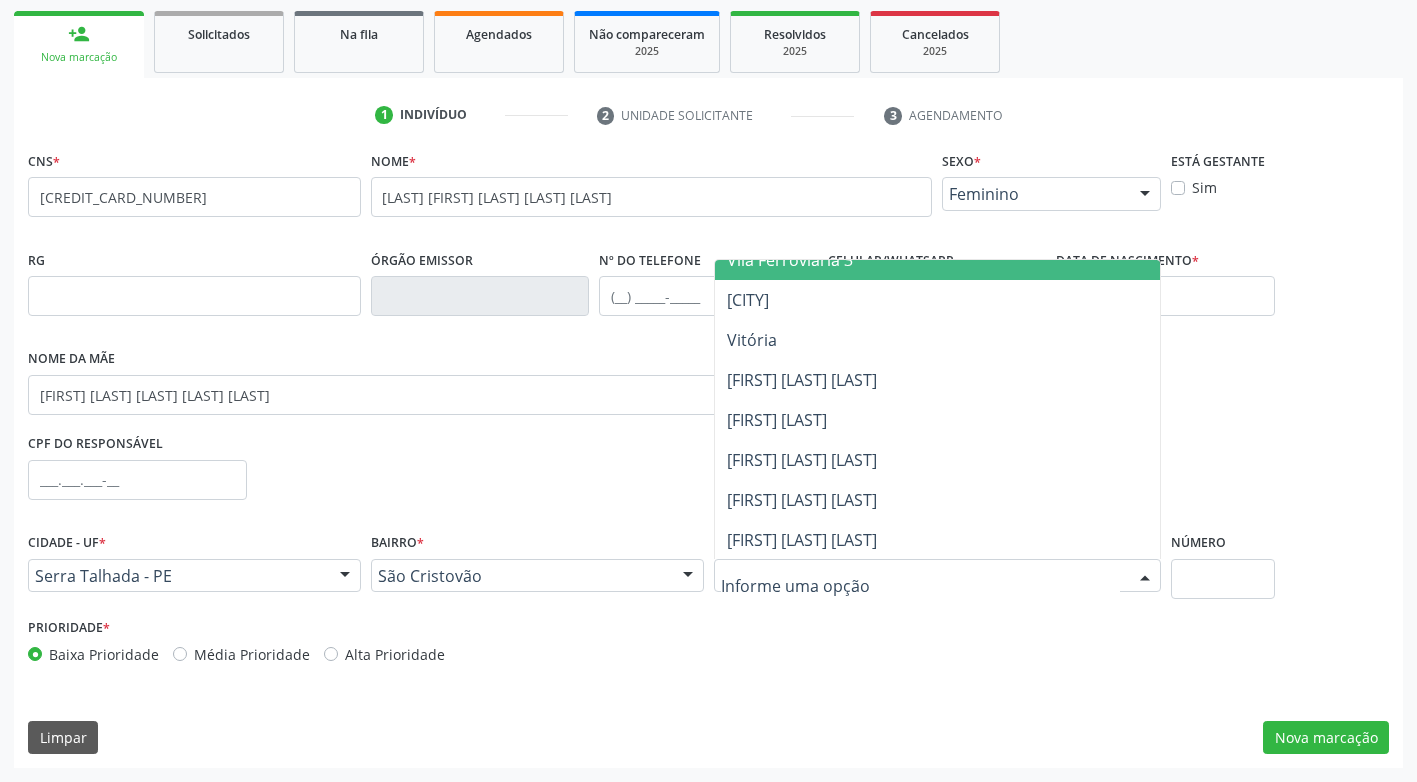 scroll, scrollTop: 981, scrollLeft: 0, axis: vertical 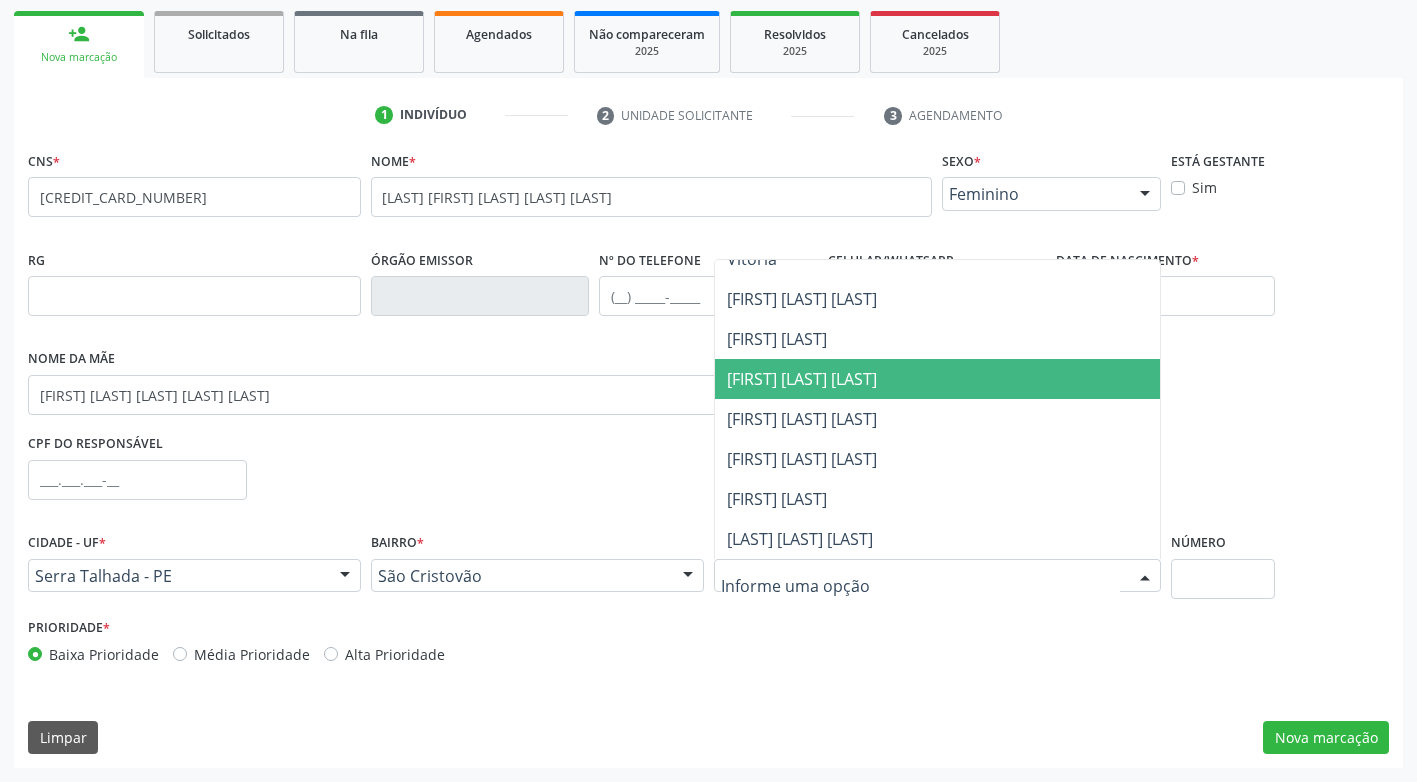 click on "[FIRST] [LAST] [LAST]" at bounding box center [937, 379] 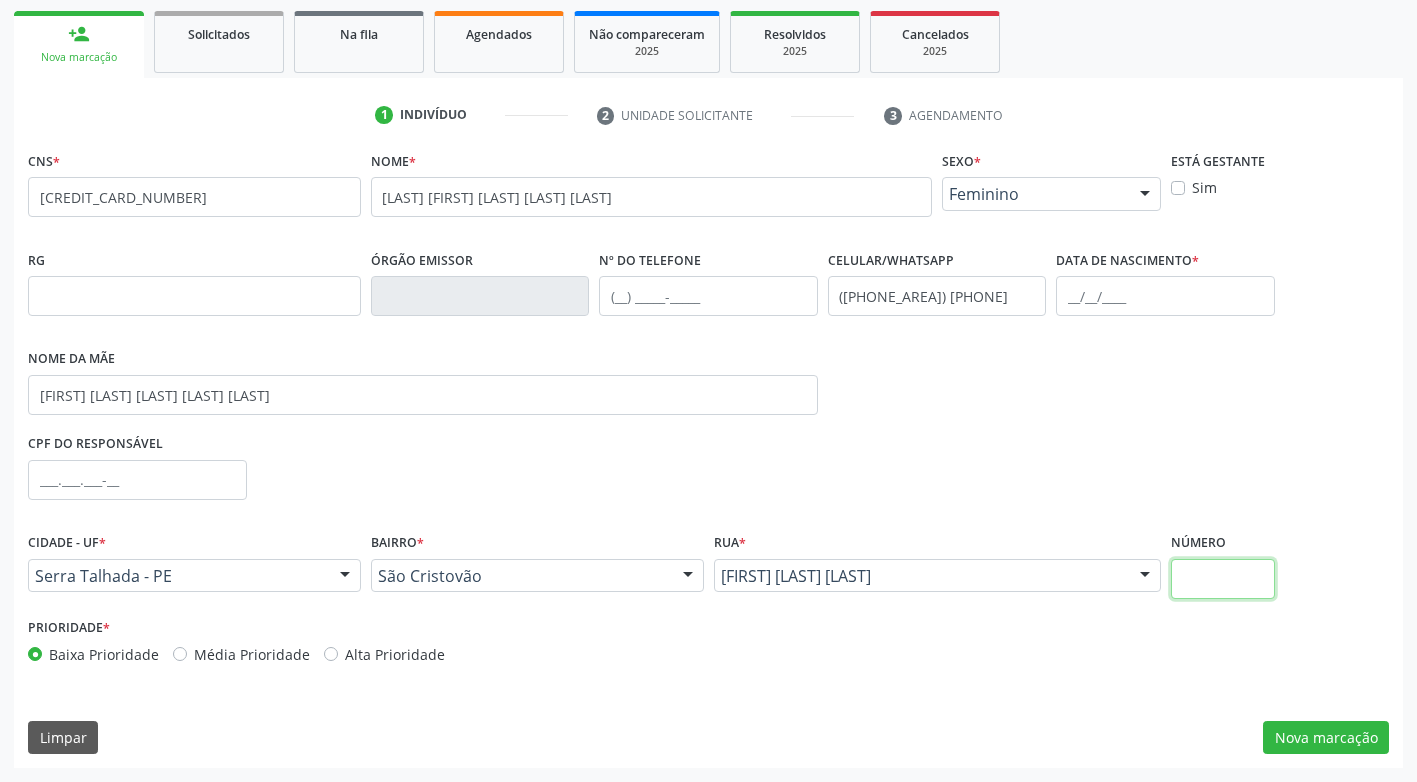 click at bounding box center (1223, 579) 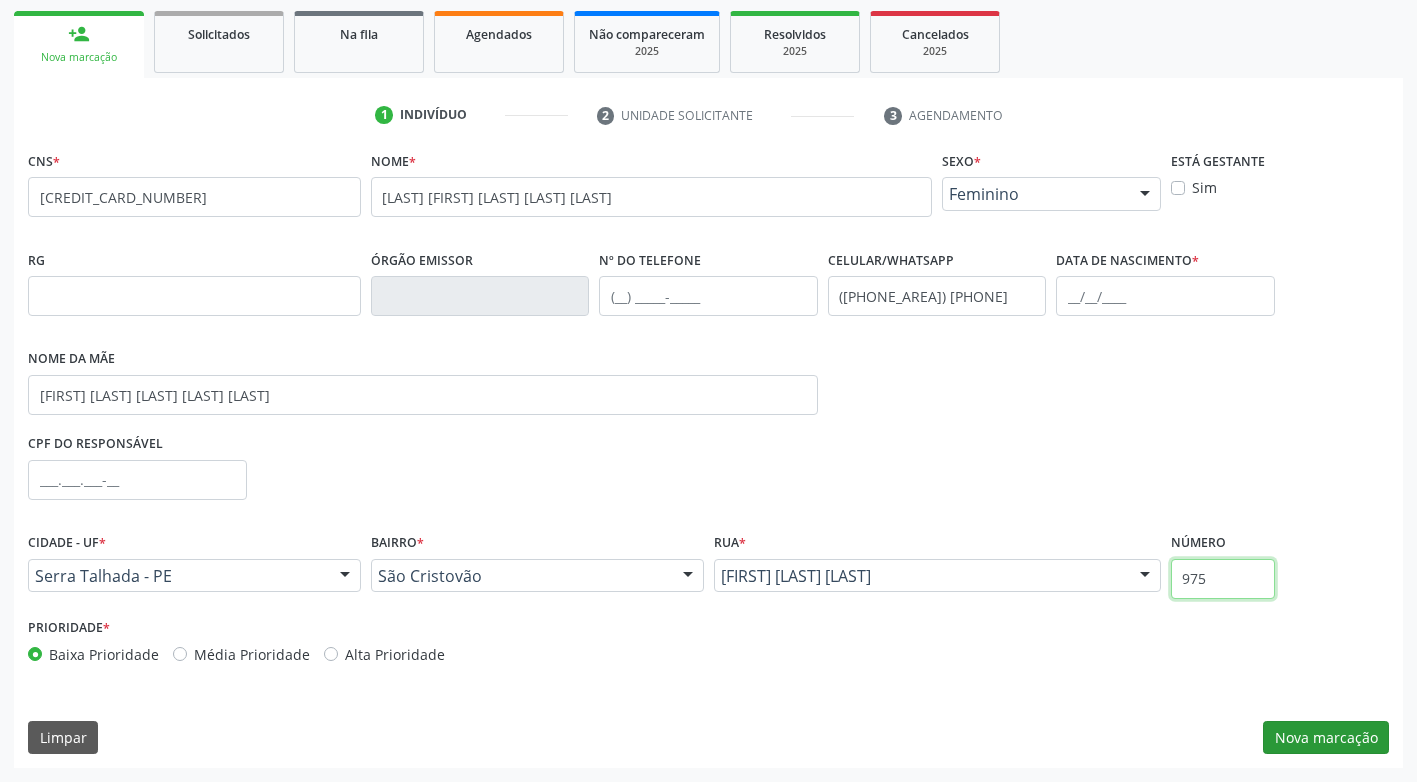 type on "975" 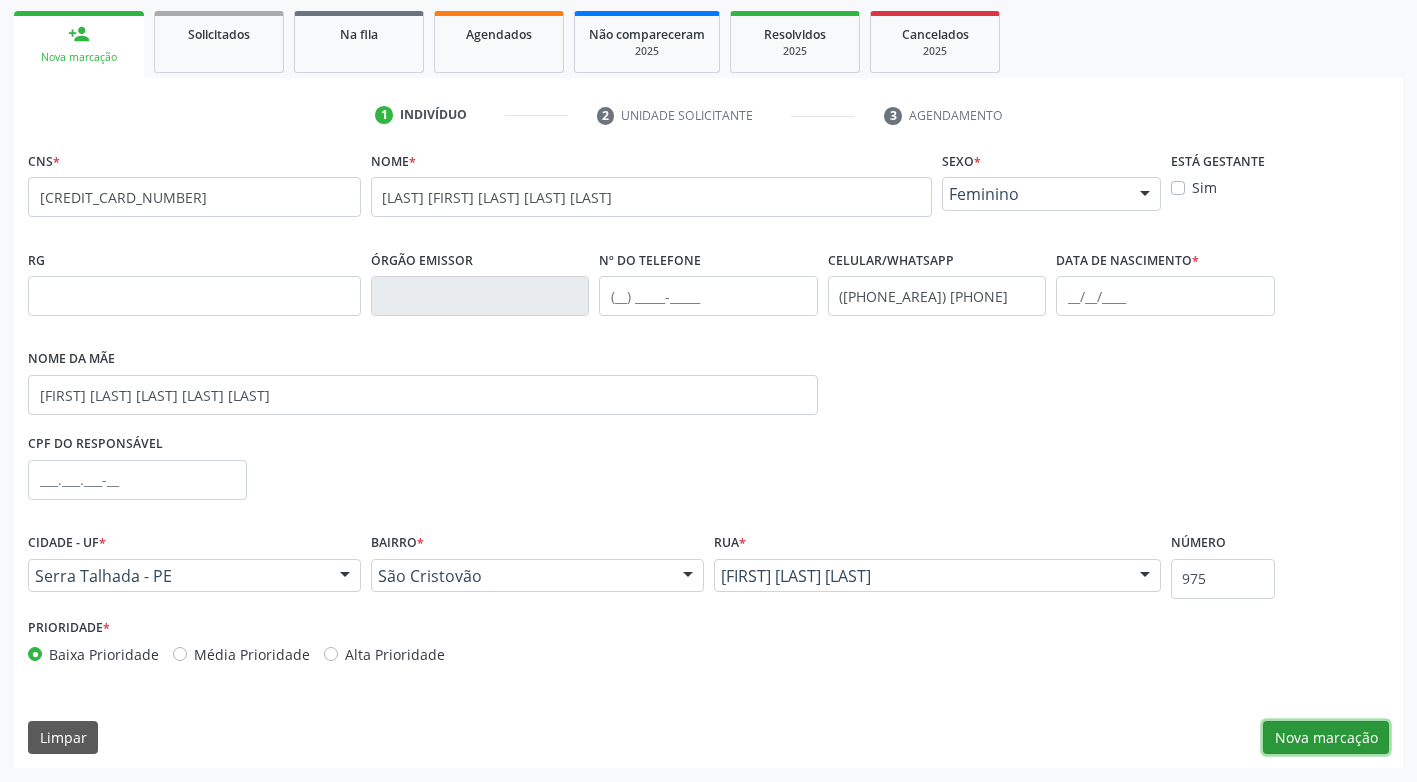 click on "Nova marcação" at bounding box center [1326, 738] 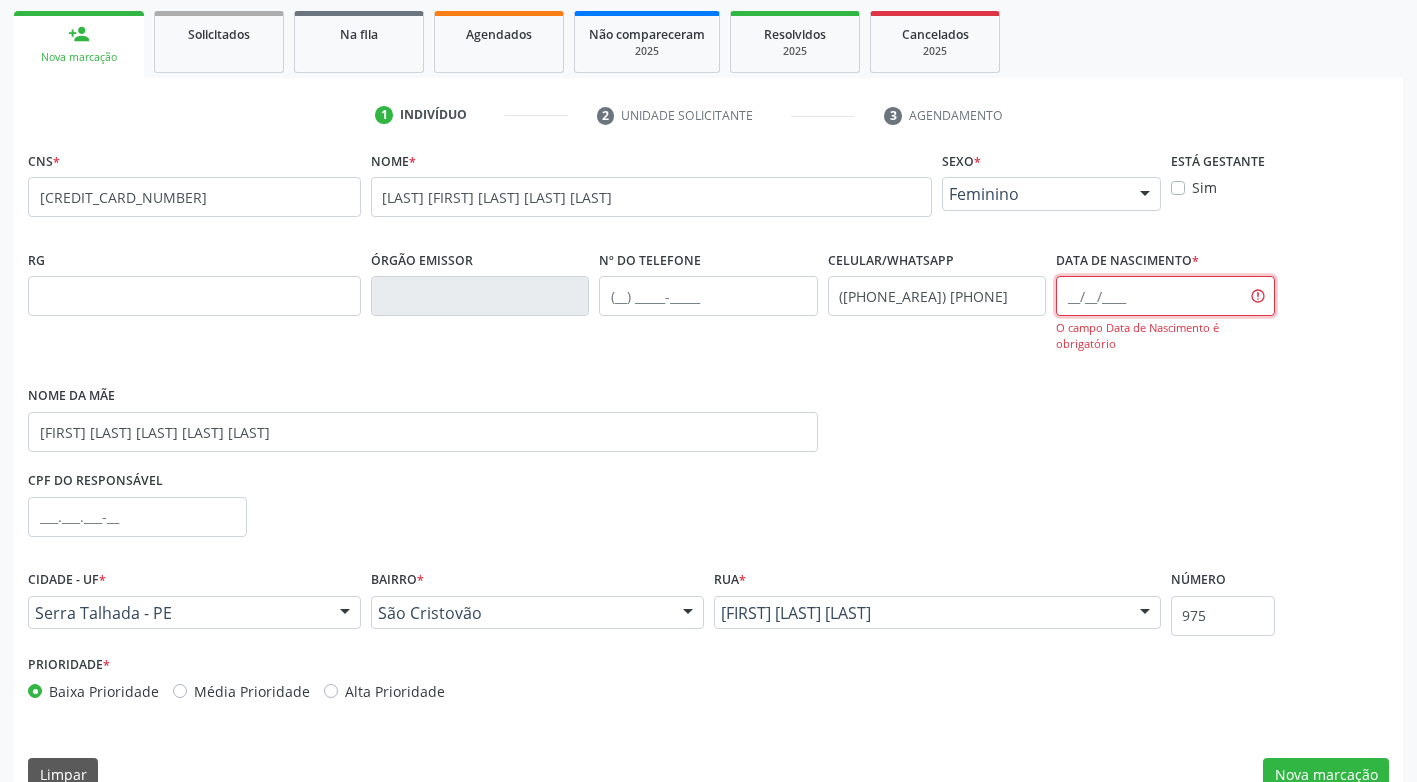 click at bounding box center [1165, 296] 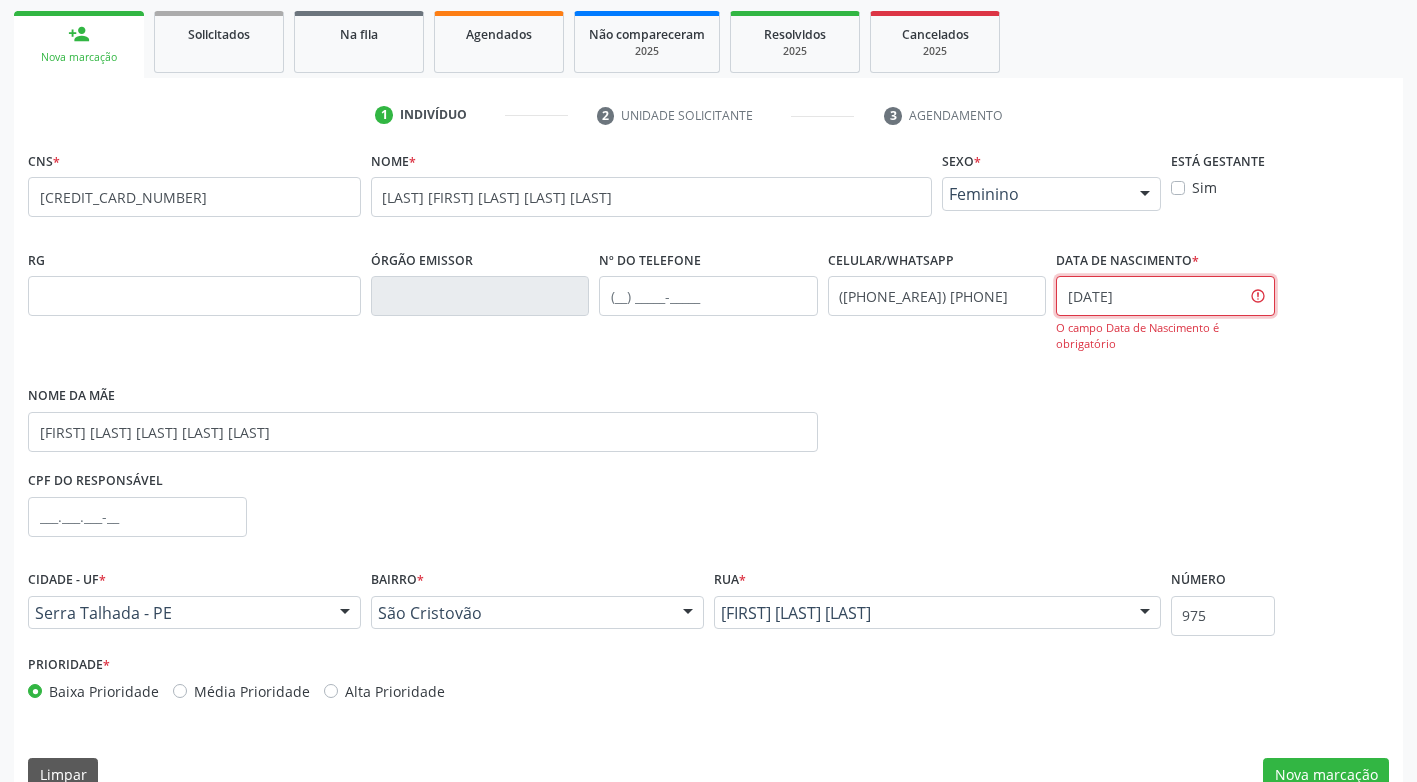 type on "[DATE]" 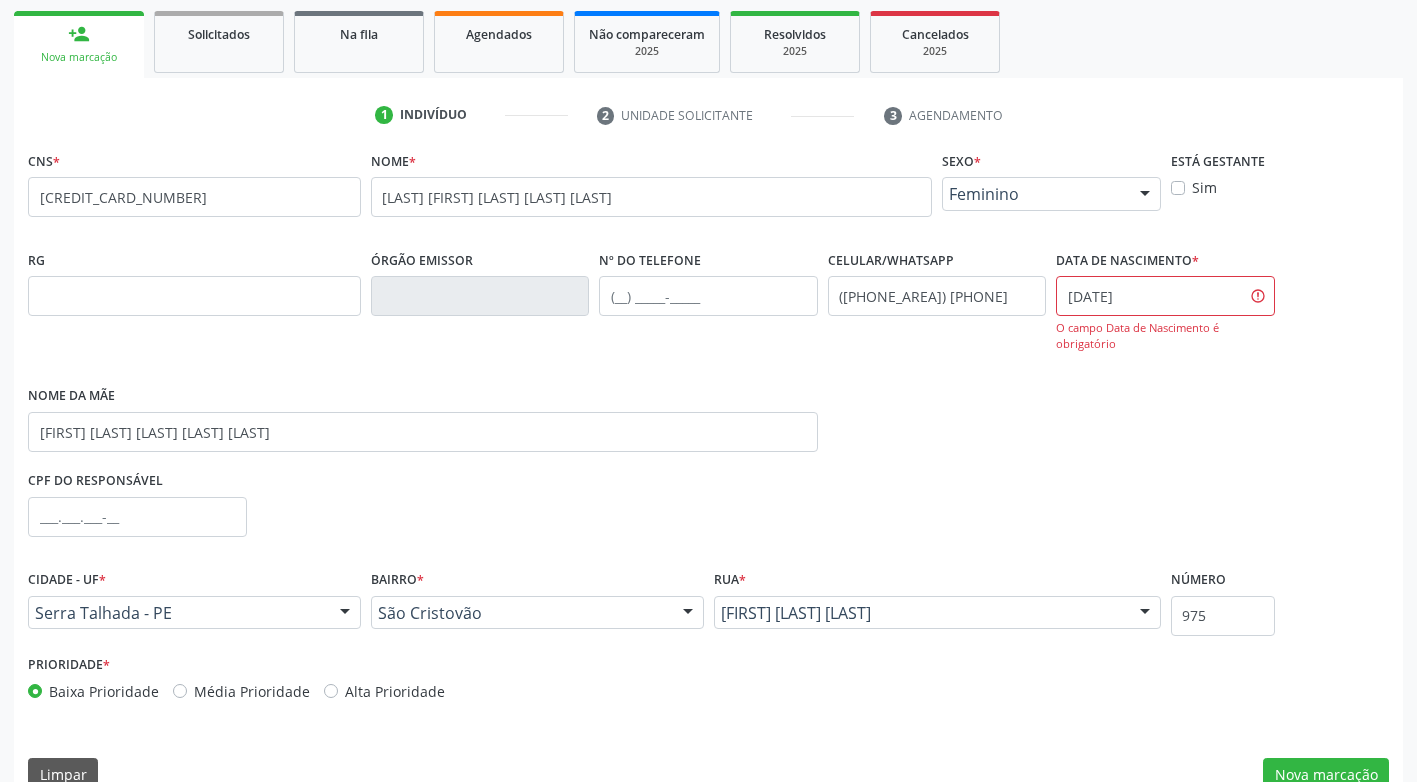 click on "CPF do responsável" at bounding box center [708, 515] 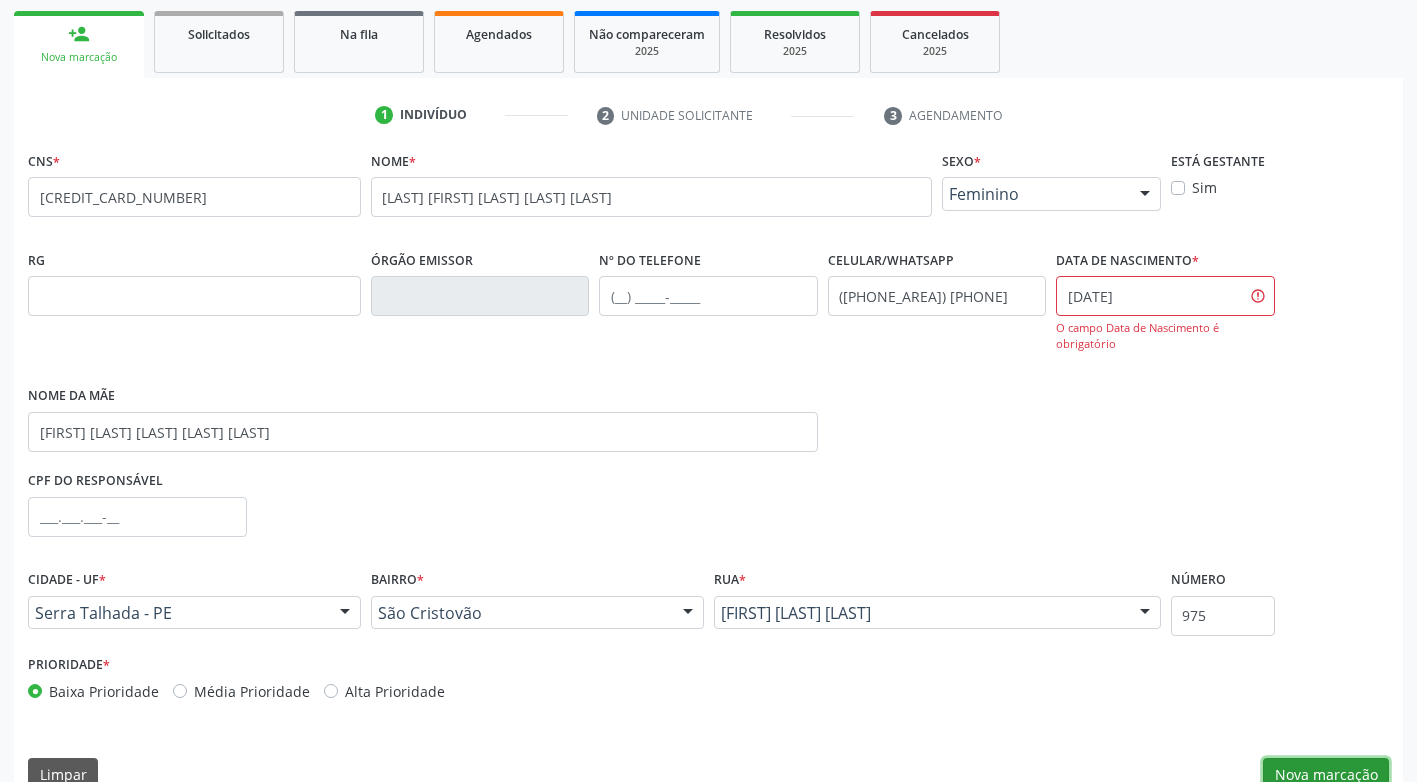 click on "Nova marcação" at bounding box center (1326, 775) 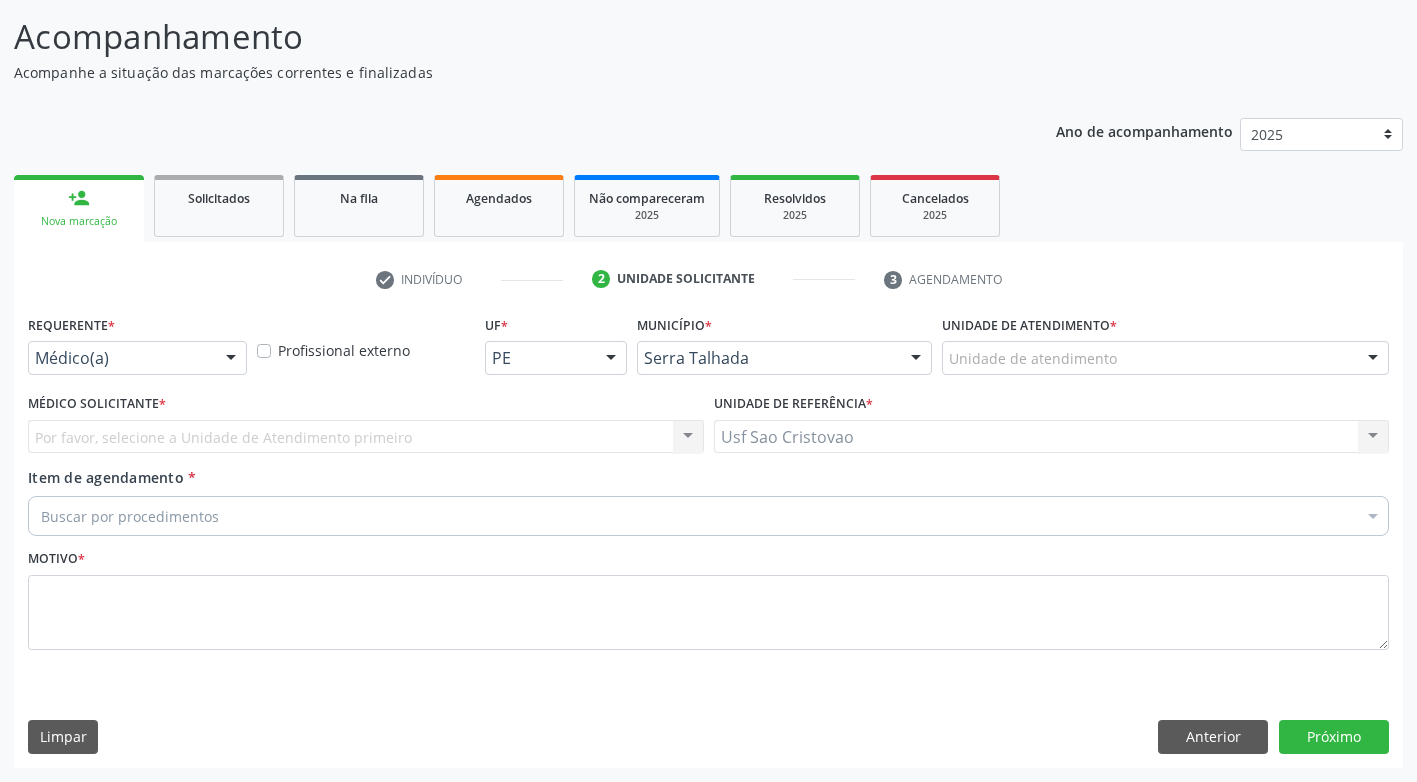 scroll, scrollTop: 124, scrollLeft: 0, axis: vertical 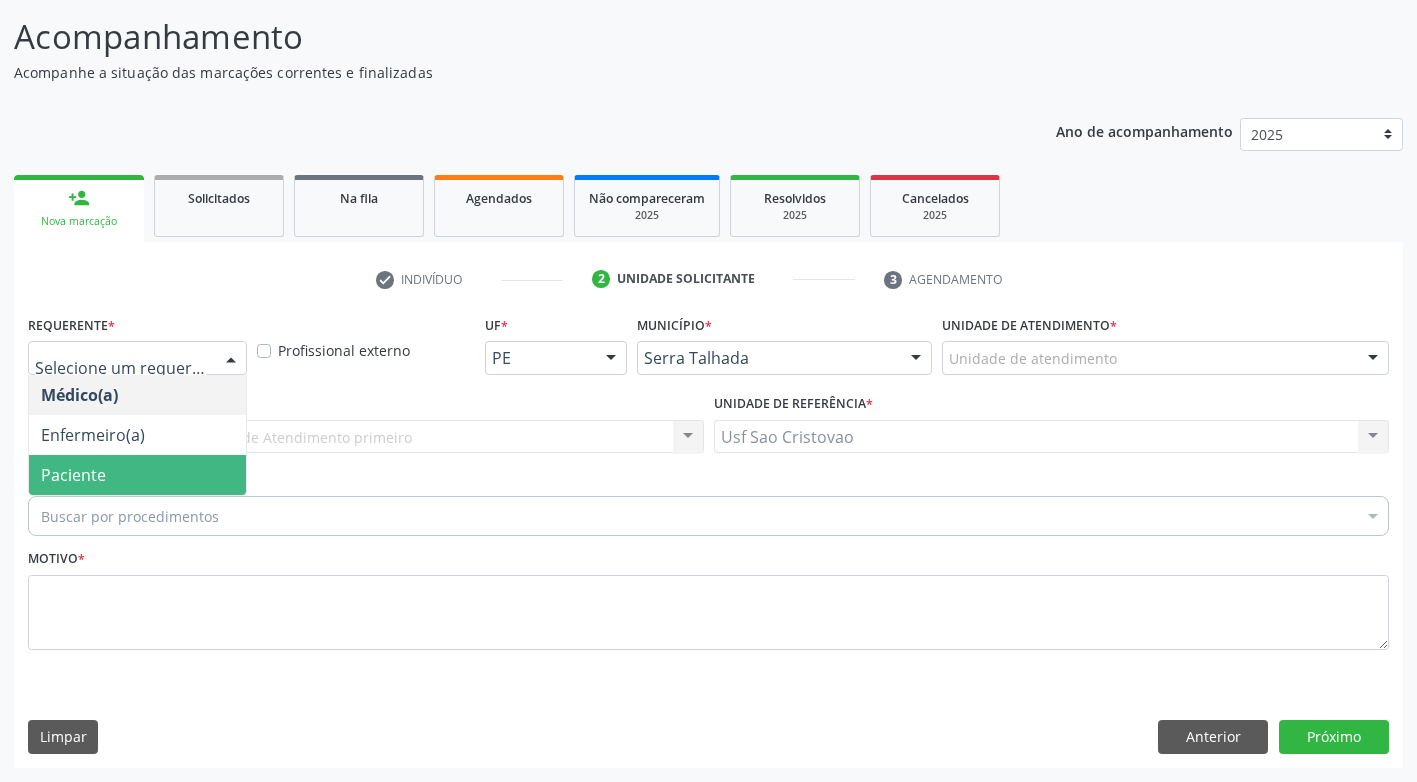 click on "Paciente" at bounding box center [137, 475] 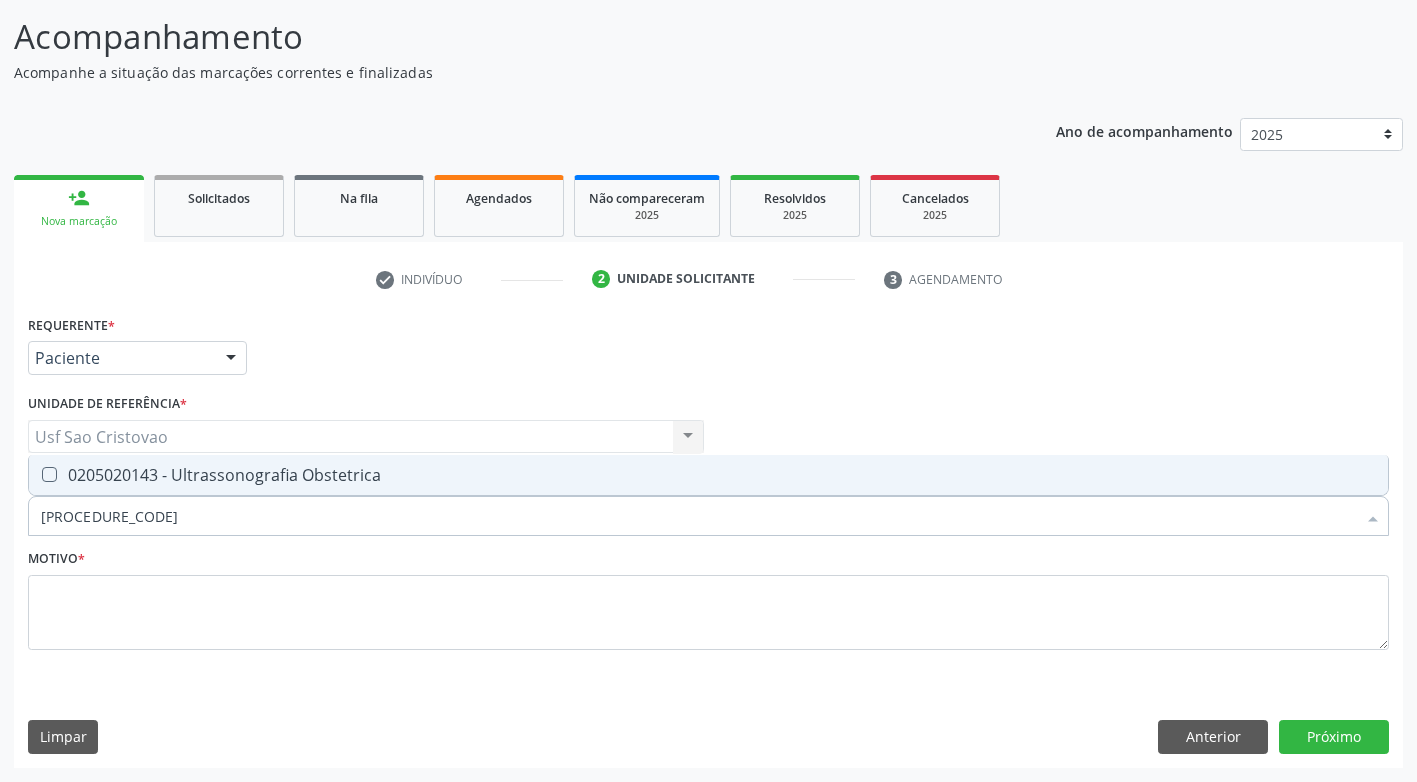 type on "[PROCEDURE_CODE]" 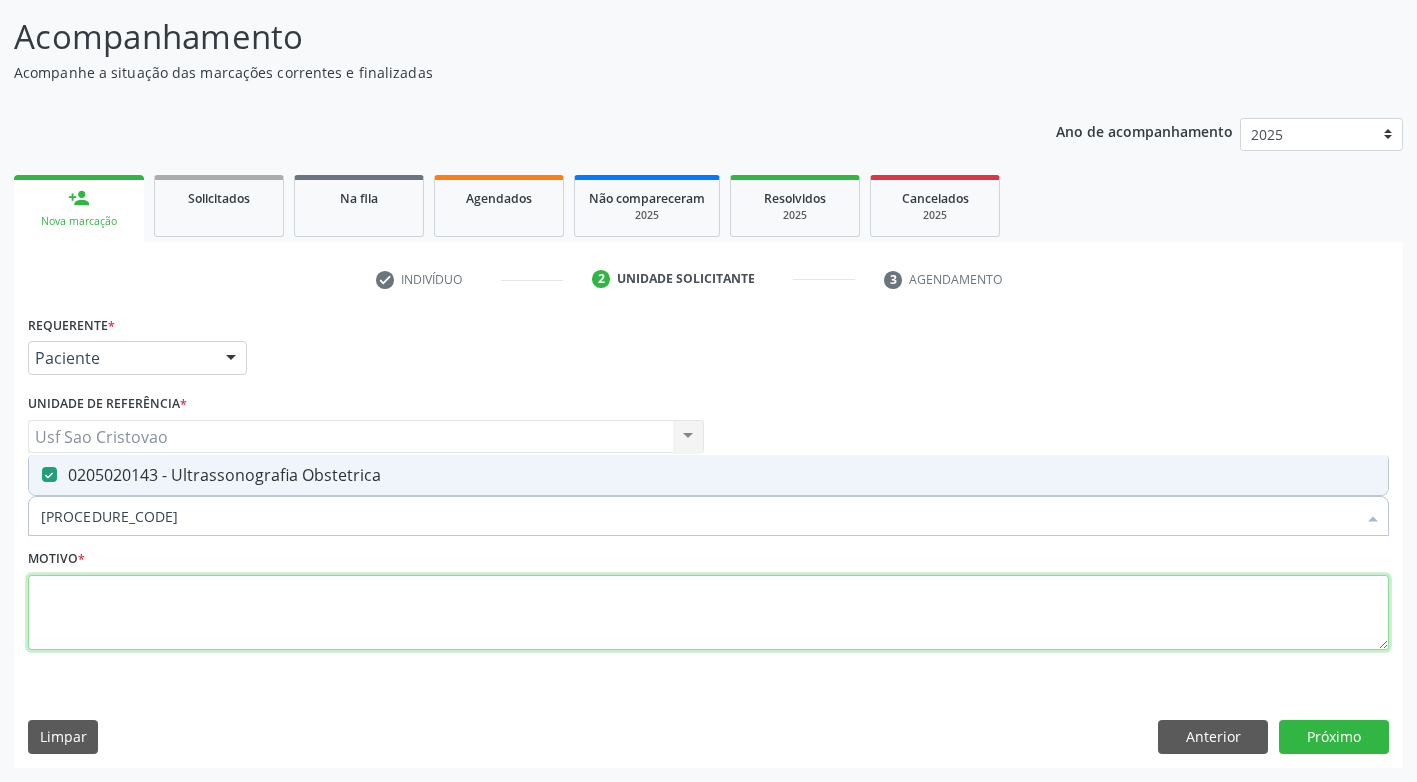 click at bounding box center [708, 613] 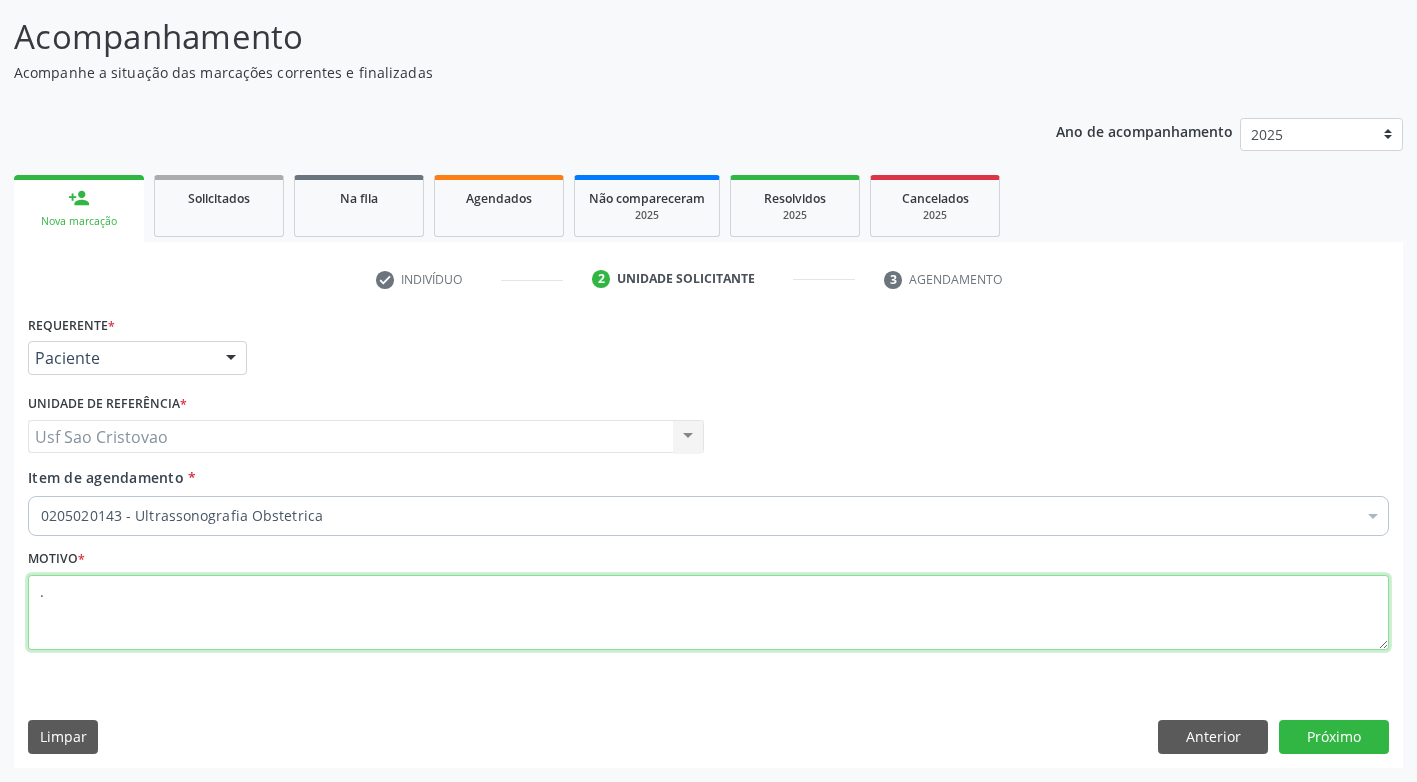 type on "." 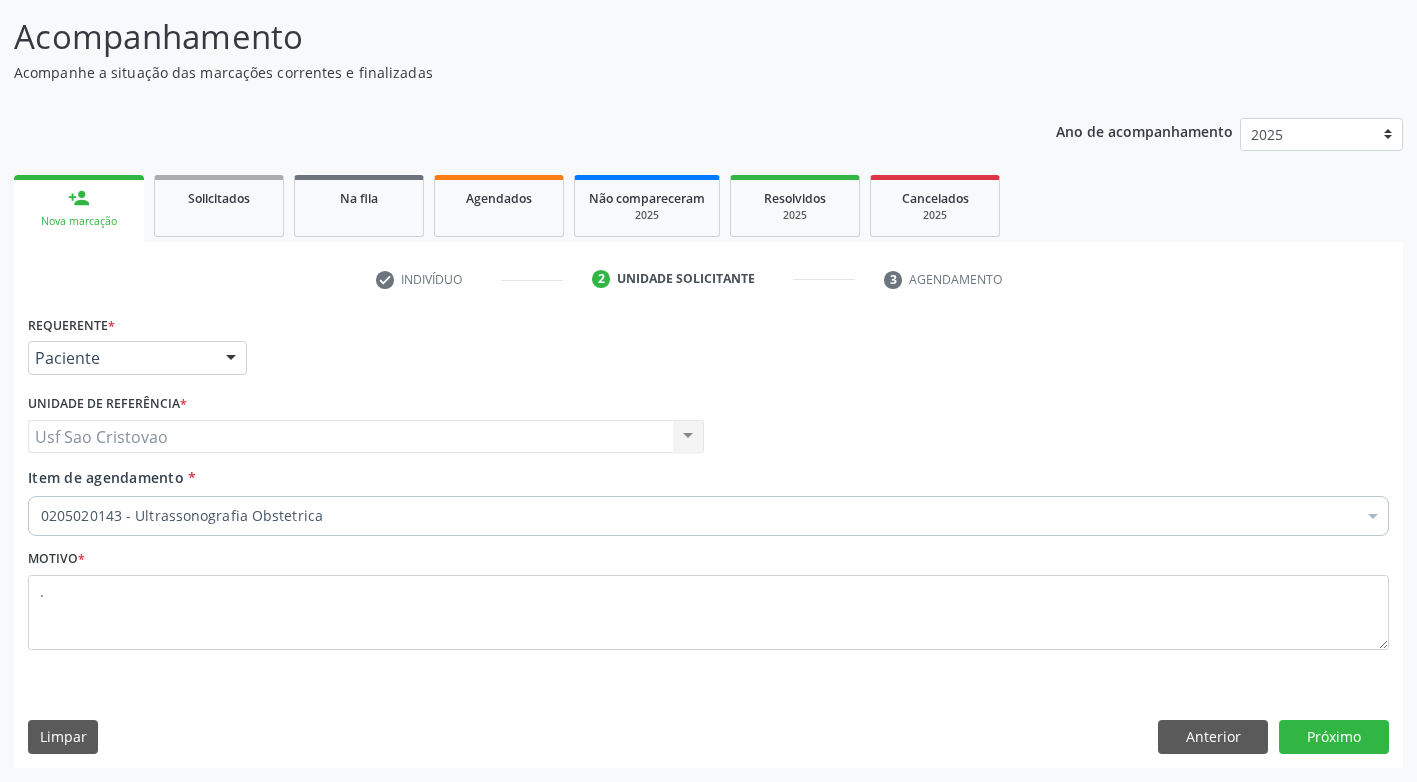 click on "Requerente
*
Paciente         Médico(a)   Enfermeiro(a)   Paciente
Nenhum resultado encontrado para: "   "
Não há nenhuma opção para ser exibida.
UF
PE         PE
Nenhum resultado encontrado para: "   "
Não há nenhuma opção para ser exibida.
Município
Serra Talhada         Serra Talhada
Nenhum resultado encontrado para: "   "
Não há nenhuma opção para ser exibida.
Médico Solicitante
Por favor, selecione a Unidade de Atendimento primeiro
Nenhum resultado encontrado para: "   "
Não há nenhuma opção para ser exibida.
Unidade de referência
*
Usf Sao Cristovao         Usf Sao Cristovao
Nenhum resultado encontrado para: "   "
Não há nenhuma opção para ser exibida.
Item de agendamento
*" at bounding box center (708, 538) 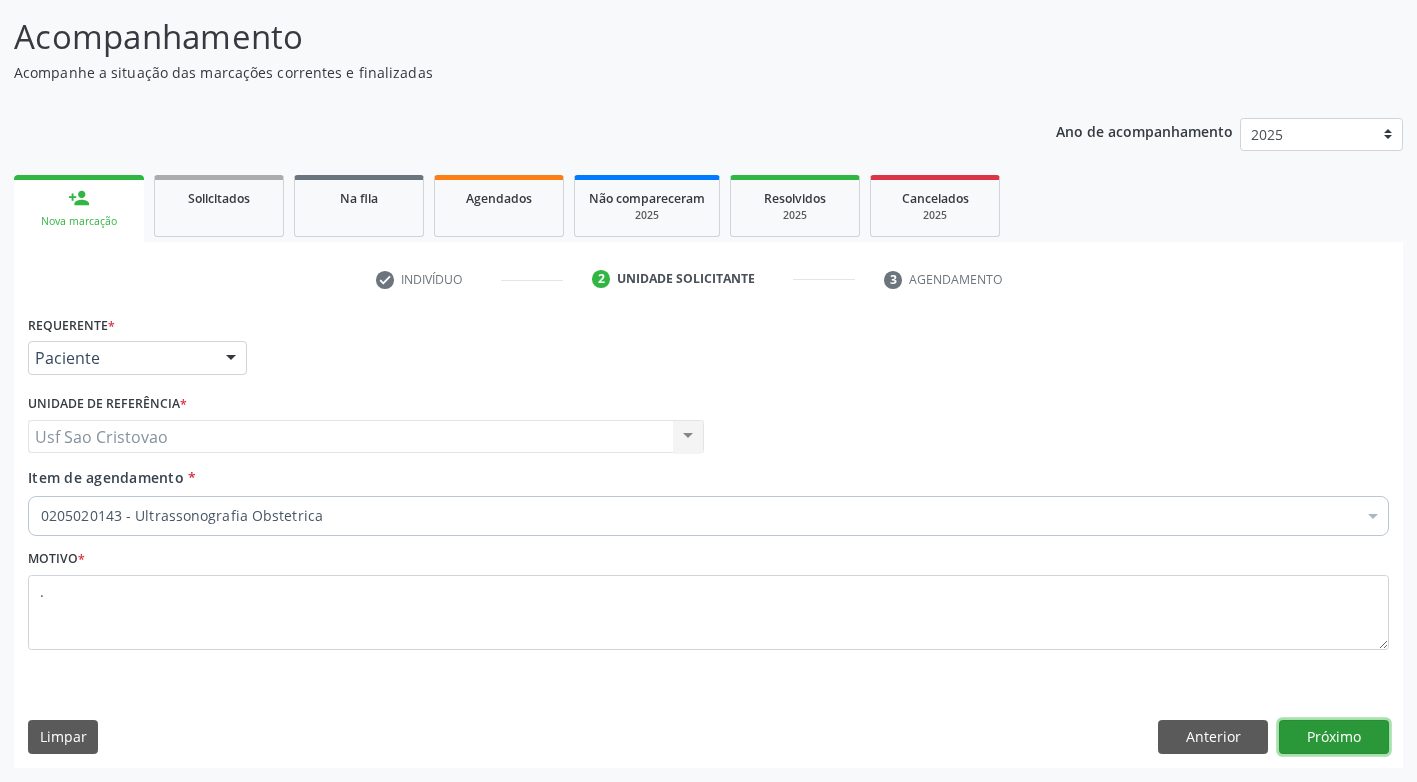 click on "Próximo" at bounding box center (1334, 737) 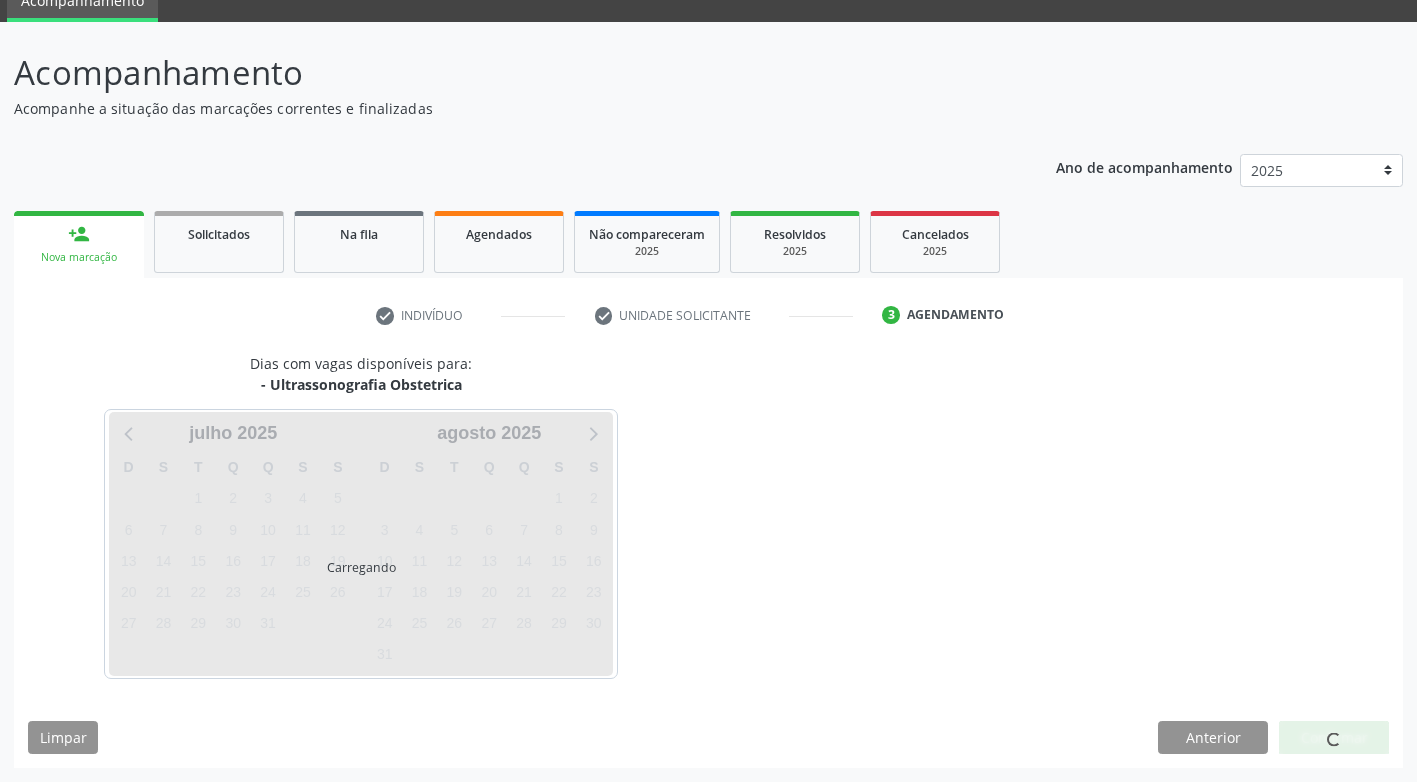 scroll, scrollTop: 88, scrollLeft: 0, axis: vertical 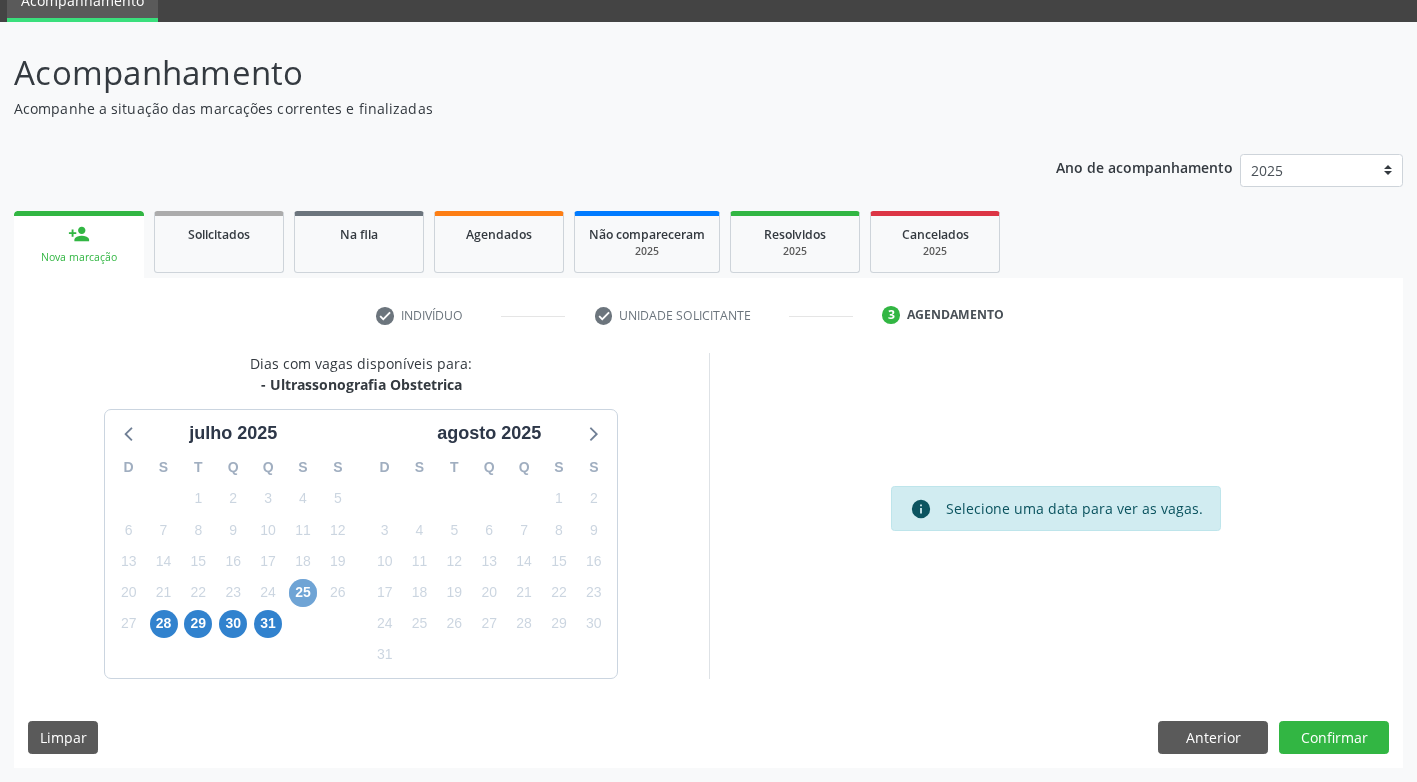 click on "25" at bounding box center (303, 593) 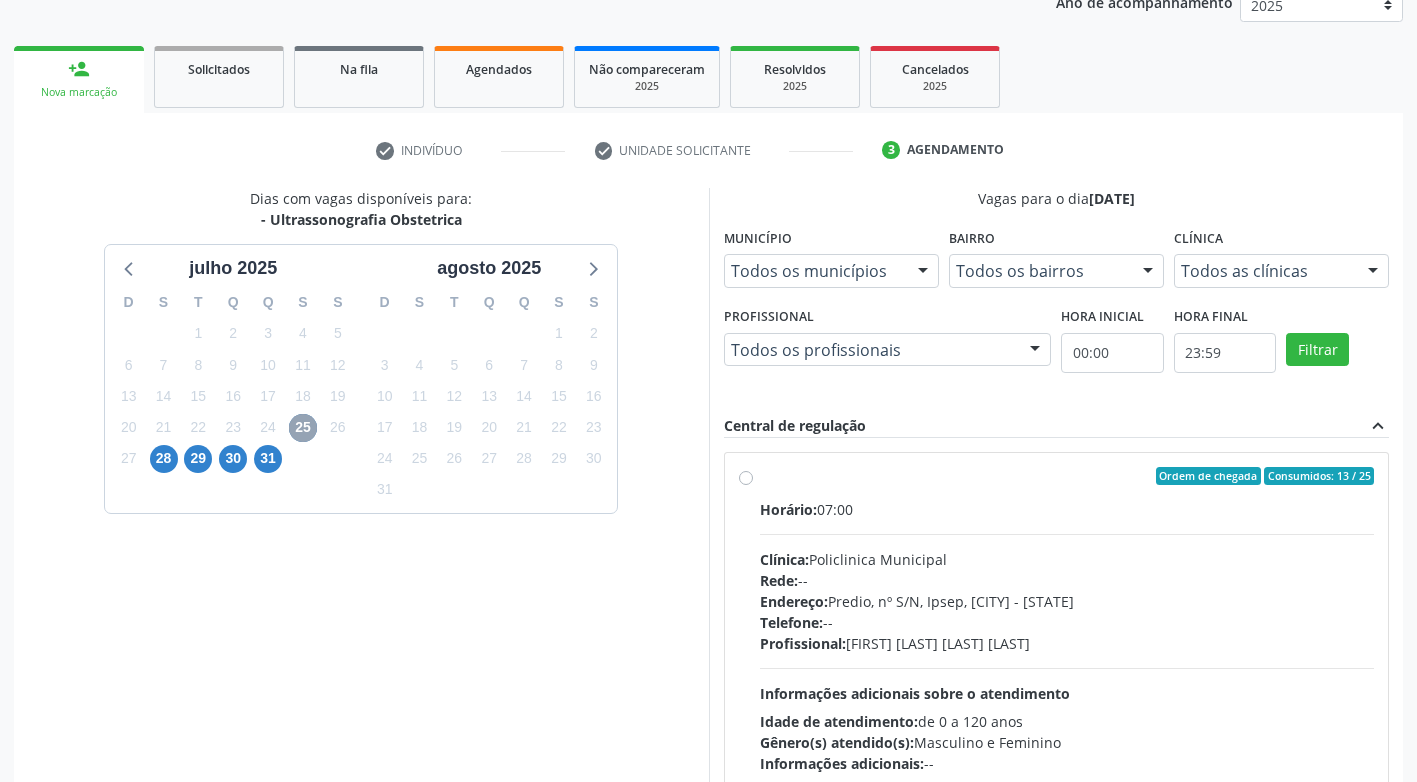 scroll, scrollTop: 288, scrollLeft: 0, axis: vertical 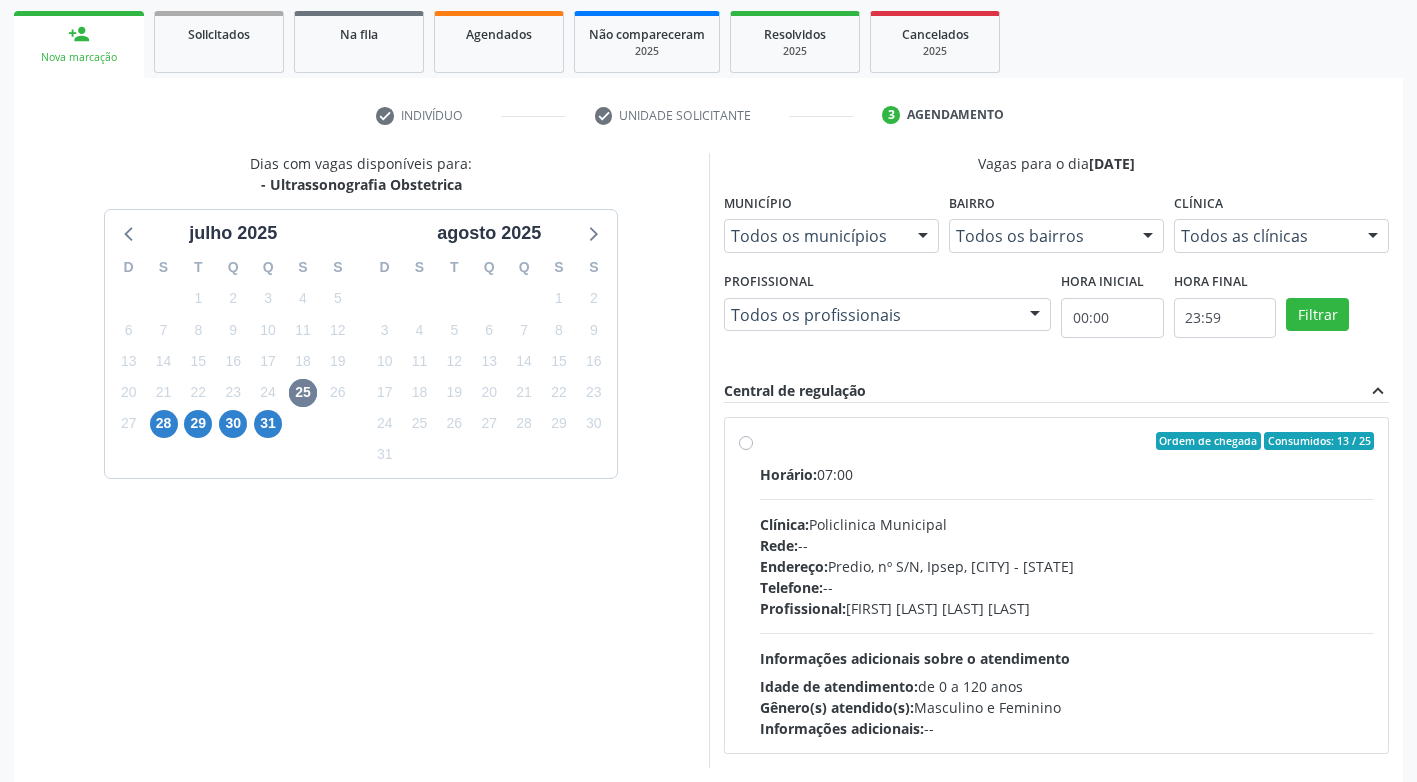 click on "Ordem de chegada
Consumidos: 13 / 25
Horário:   07:00
Clínica:  Policlinica Municipal
Rede:
--
Endereço:   Predio, nº S/N, Ipsep, [CITY] - [STATE]
Telefone:   --
Profissional:
[FIRST] [LAST] [LAST]
Informações adicionais sobre o atendimento
Idade de atendimento:
de 0 a 120 anos
Gênero(s) atendido(s):
Masculino e Feminino
Informações adicionais:
--" at bounding box center [1067, 585] 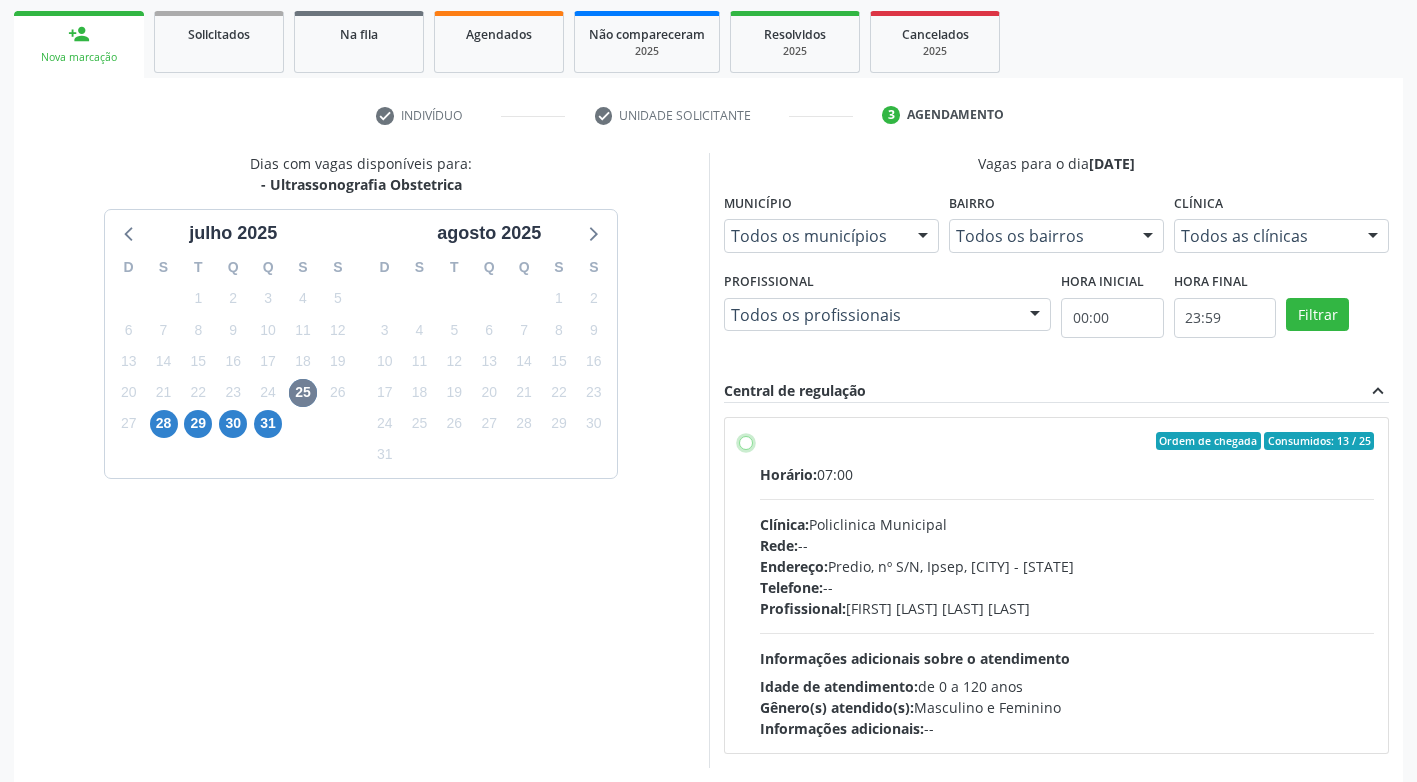 click on "Ordem de chegada
Consumidos: 13 / 25
Horário:   07:00
Clínica:  Policlinica Municipal
Rede:
--
Endereço:   Predio, nº S/N, Ipsep, [CITY] - [STATE]
Telefone:   --
Profissional:
[FIRST] [LAST] [LAST]
Informações adicionais sobre o atendimento
Idade de atendimento:
de 0 a 120 anos
Gênero(s) atendido(s):
Masculino e Feminino
Informações adicionais:
--" at bounding box center (746, 441) 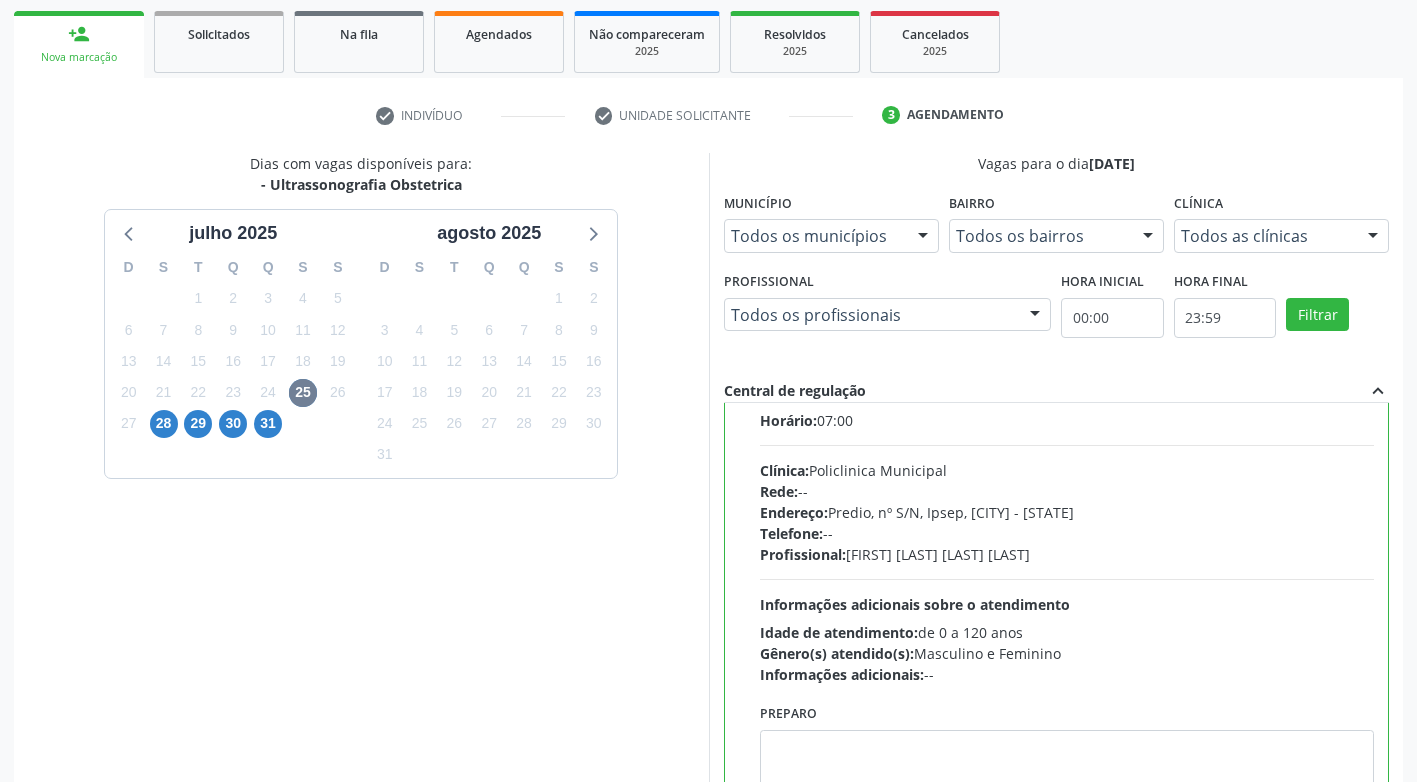 scroll, scrollTop: 99, scrollLeft: 0, axis: vertical 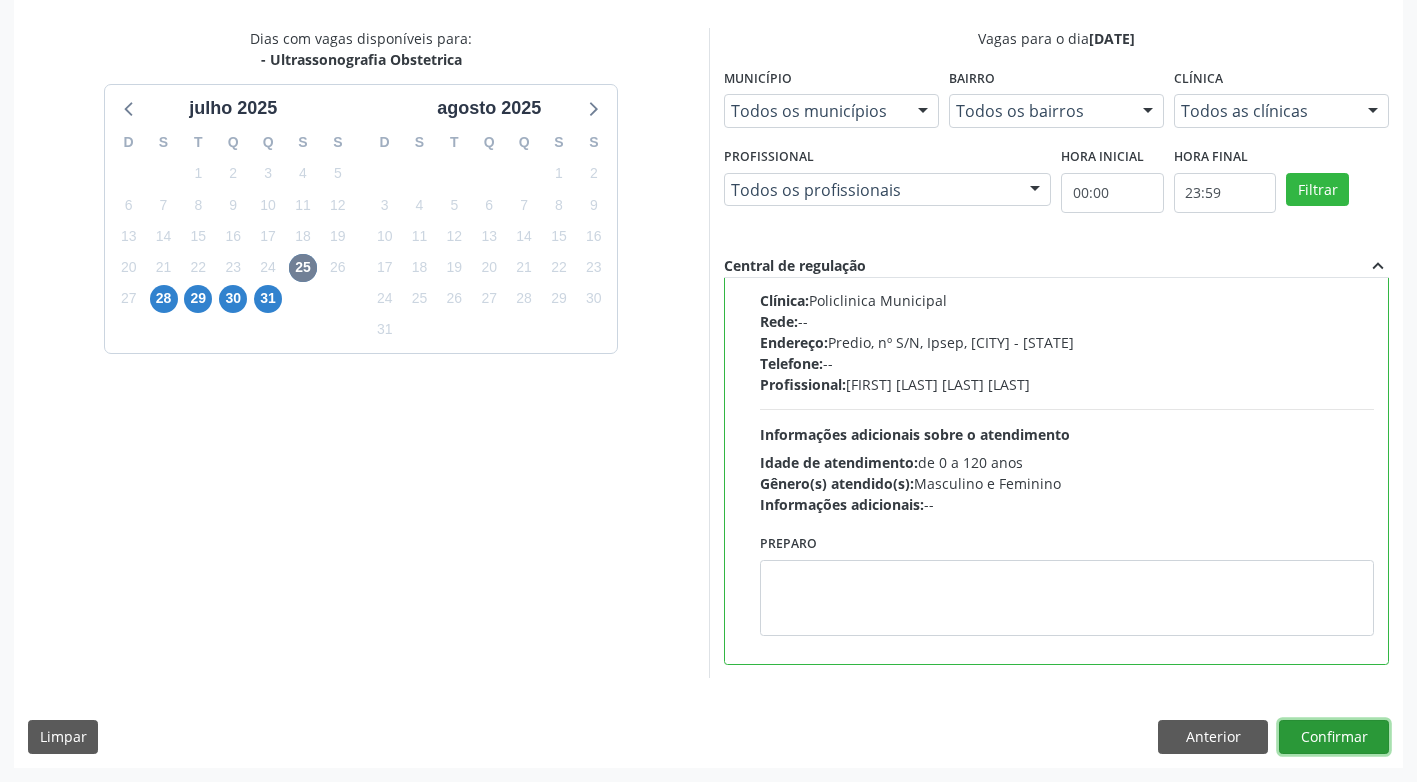 click on "Confirmar" at bounding box center [1334, 737] 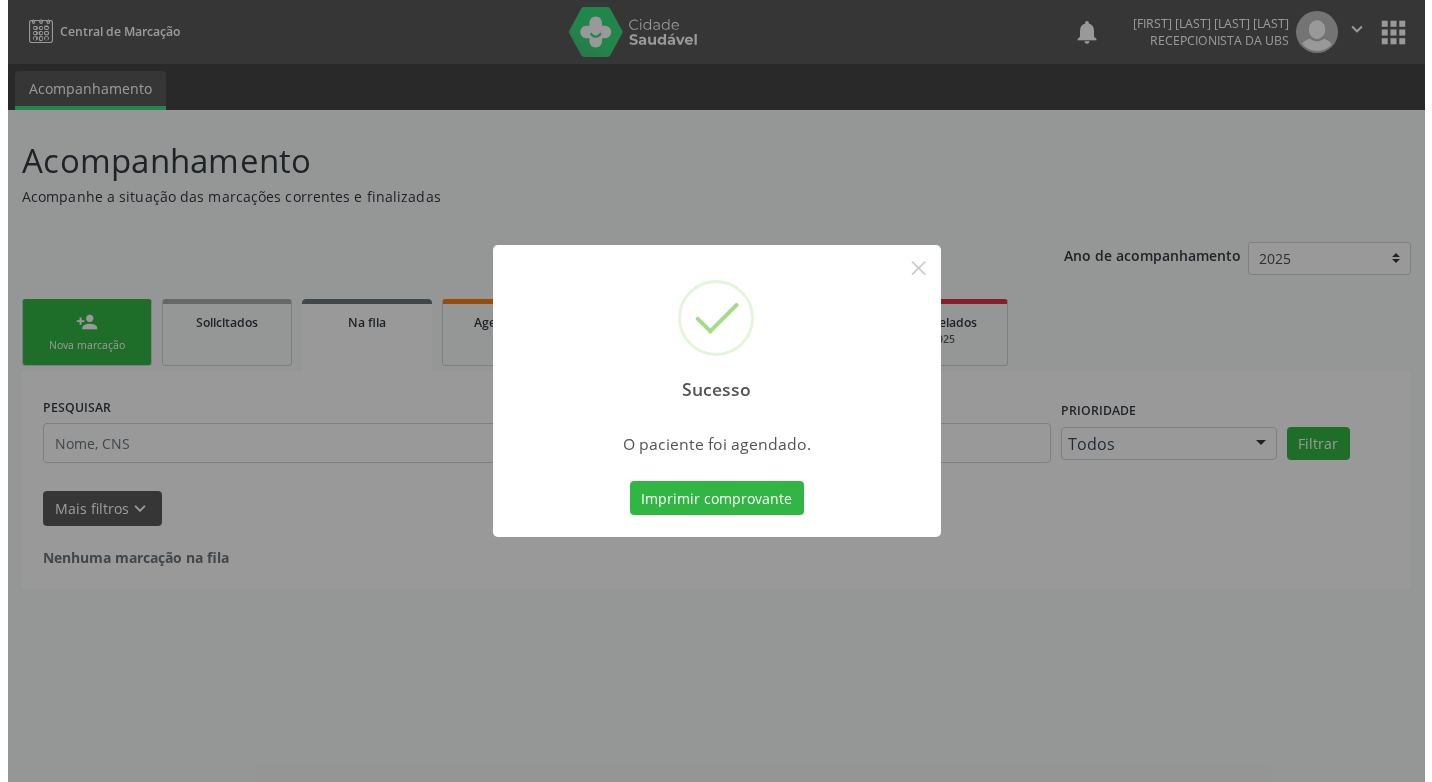 scroll, scrollTop: 0, scrollLeft: 0, axis: both 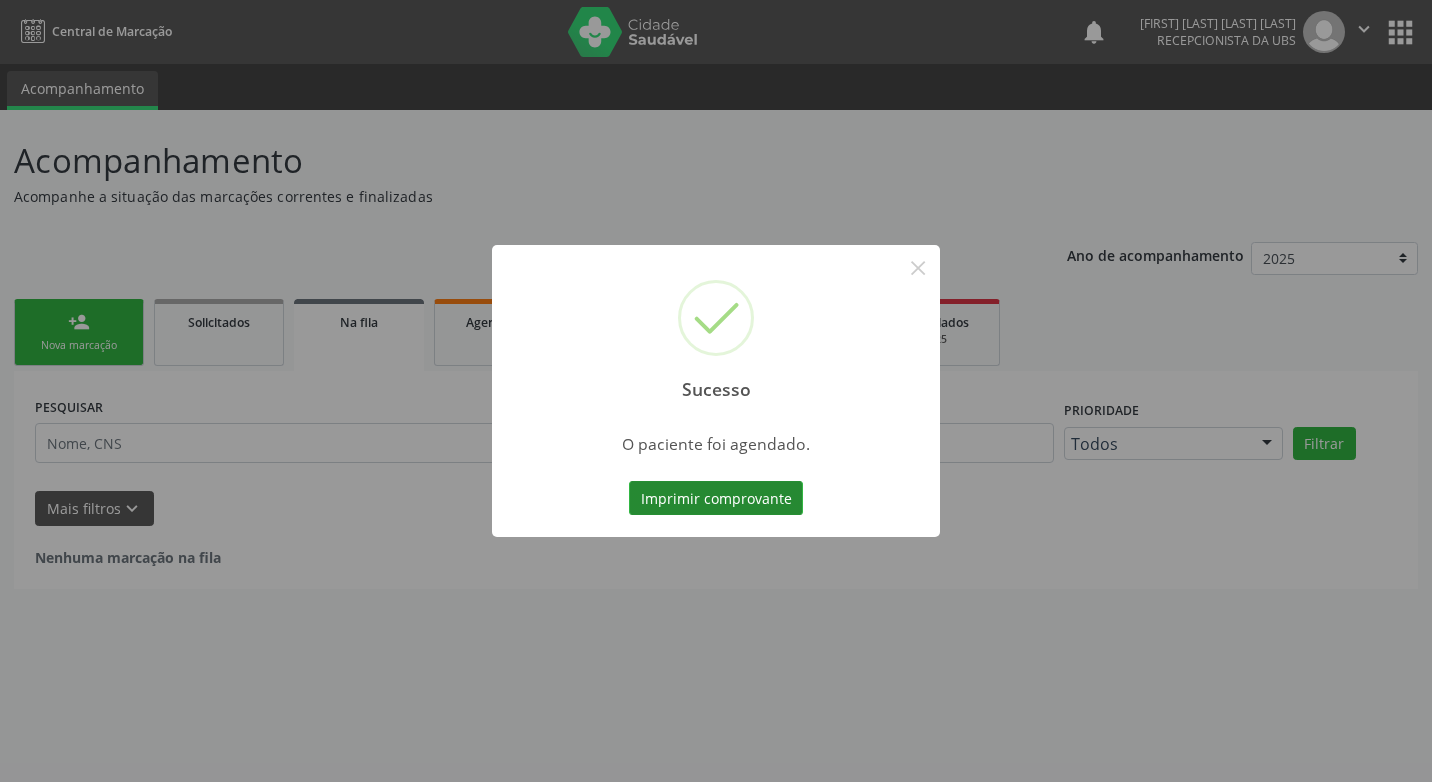 click on "Imprimir comprovante" at bounding box center [716, 498] 